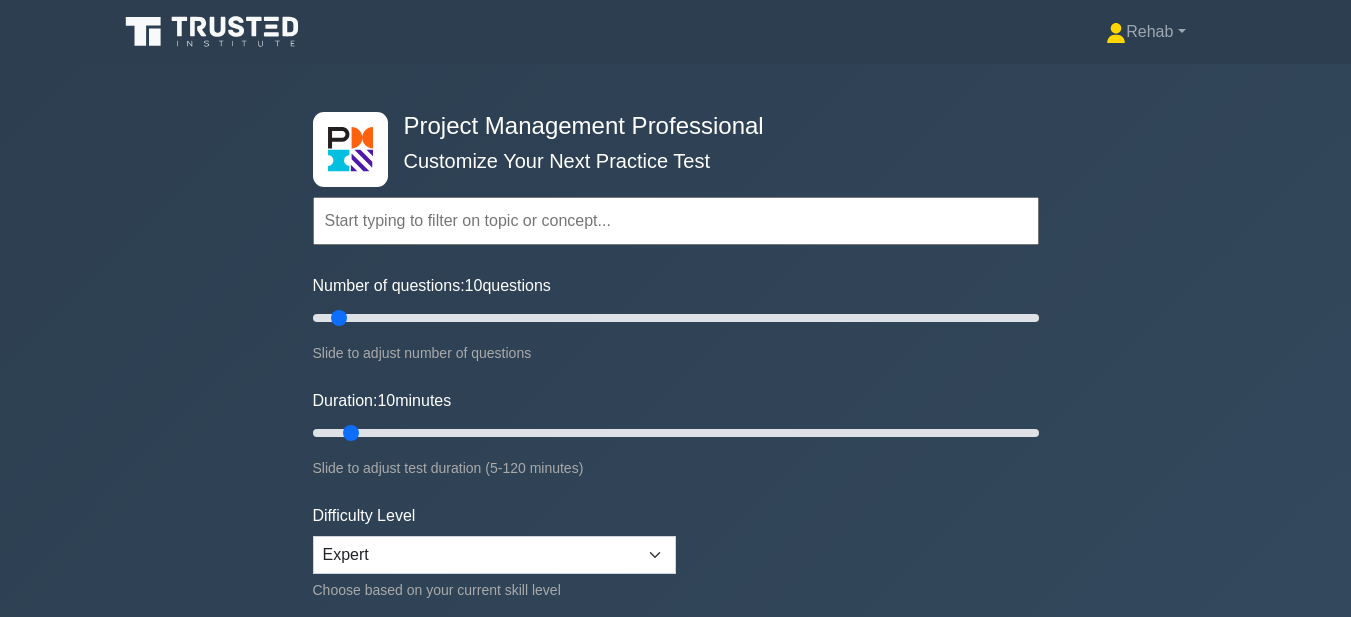 scroll, scrollTop: 0, scrollLeft: 0, axis: both 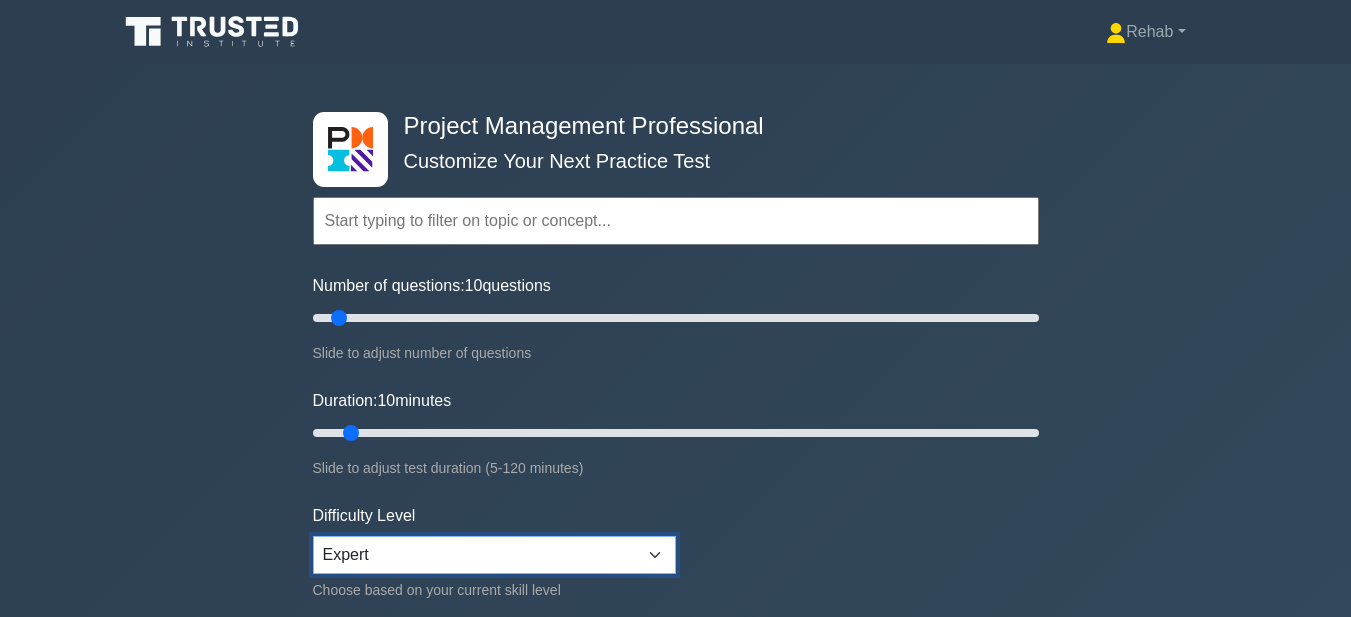 click on "Beginner
Intermediate
Expert" at bounding box center [494, 555] 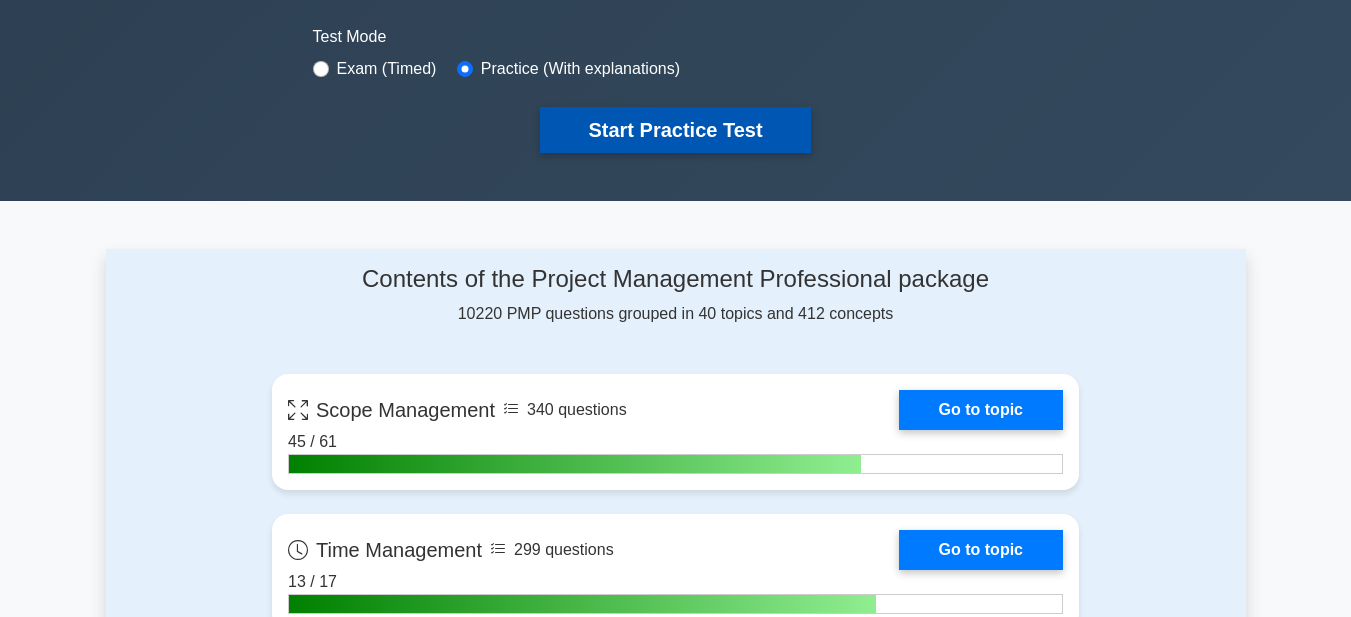 scroll, scrollTop: 900, scrollLeft: 0, axis: vertical 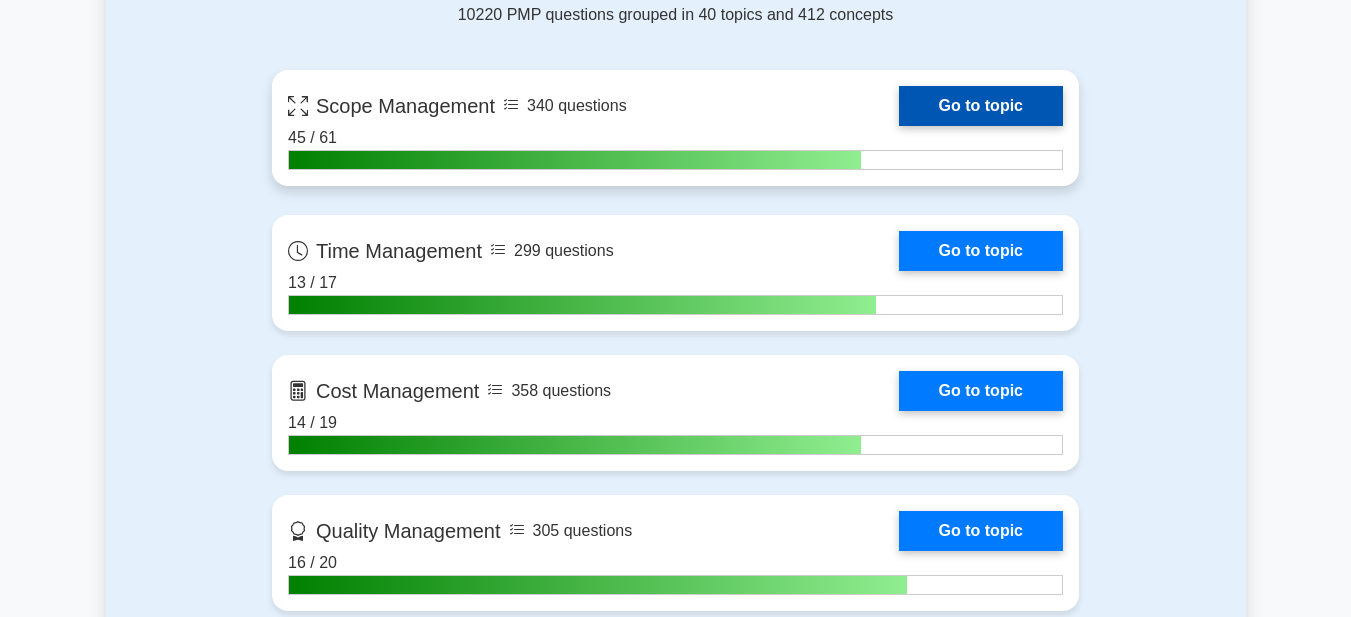 click on "Go to topic" at bounding box center (981, 106) 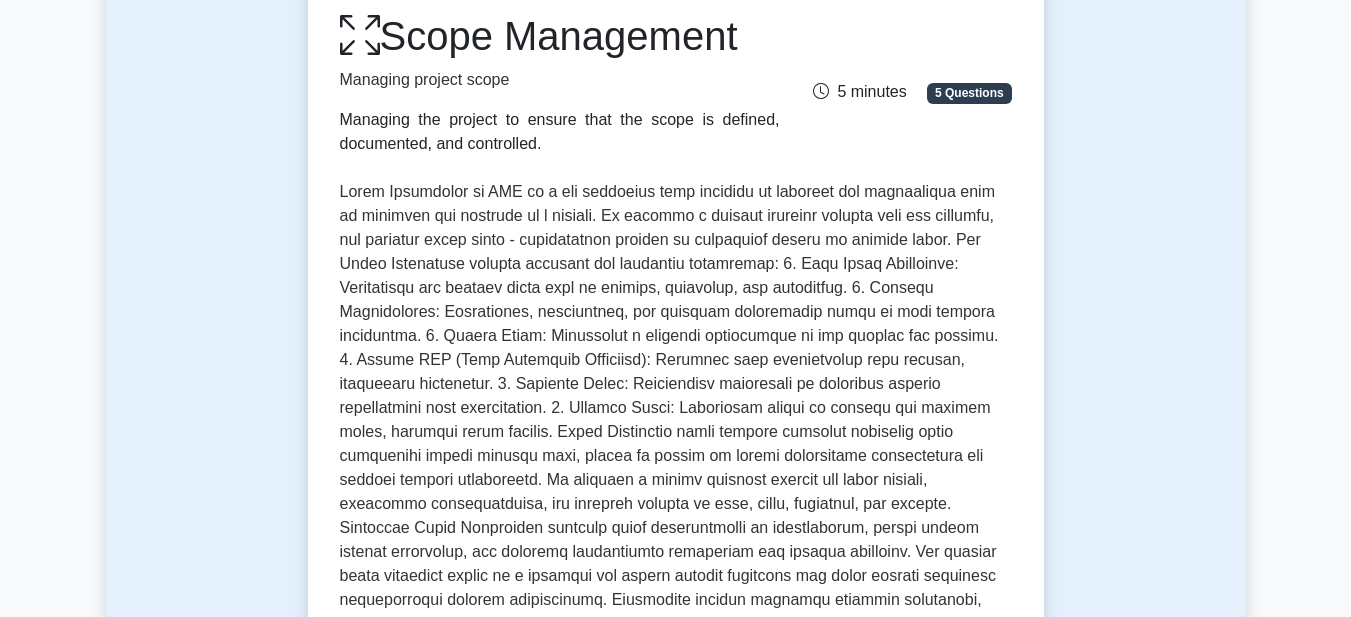 scroll, scrollTop: 0, scrollLeft: 0, axis: both 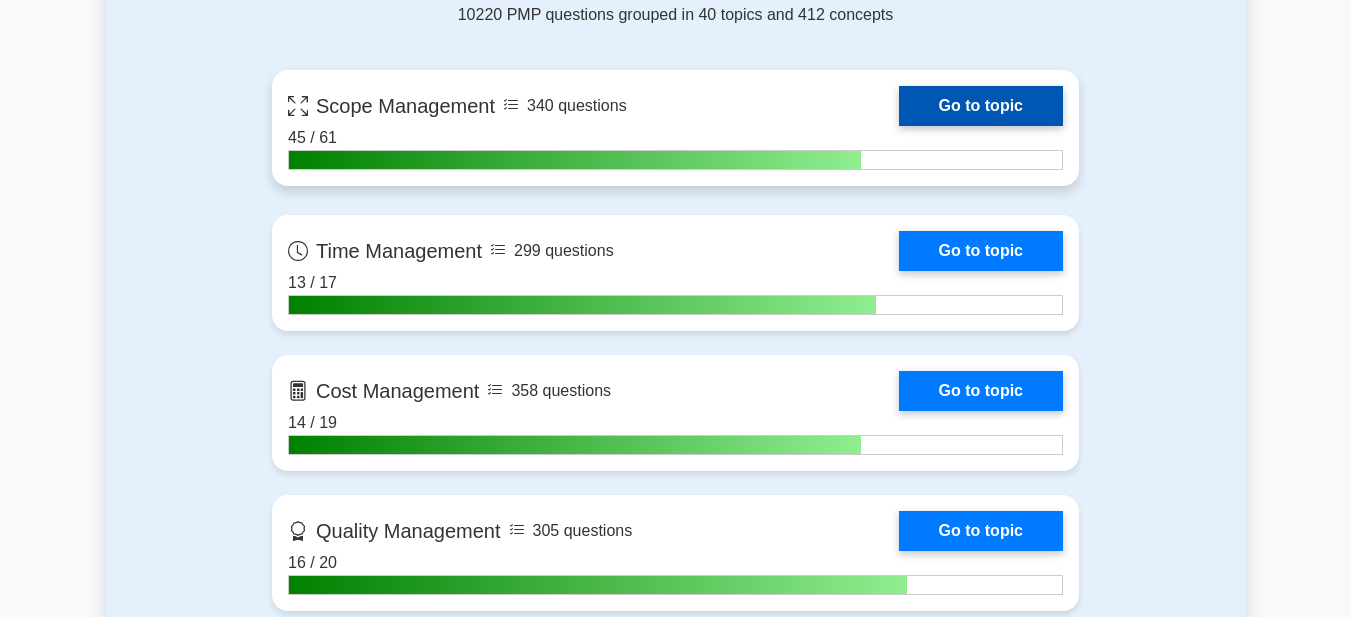click on "Go to topic" at bounding box center [981, 106] 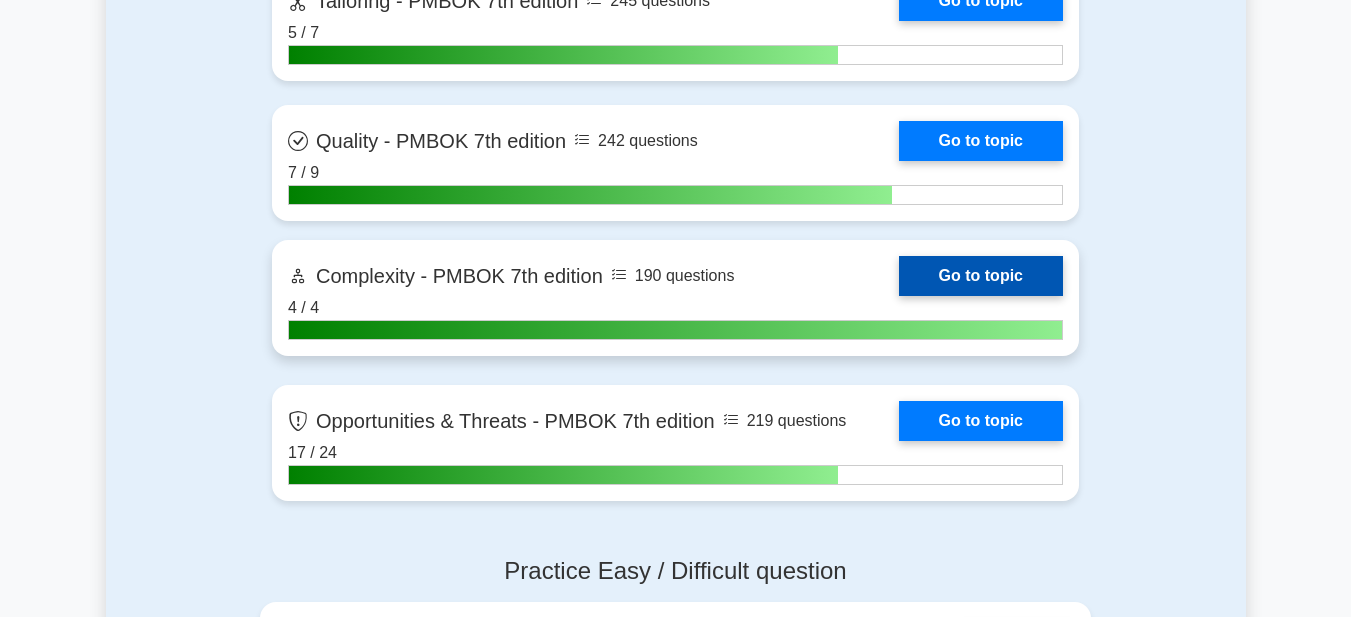 scroll, scrollTop: 6038, scrollLeft: 0, axis: vertical 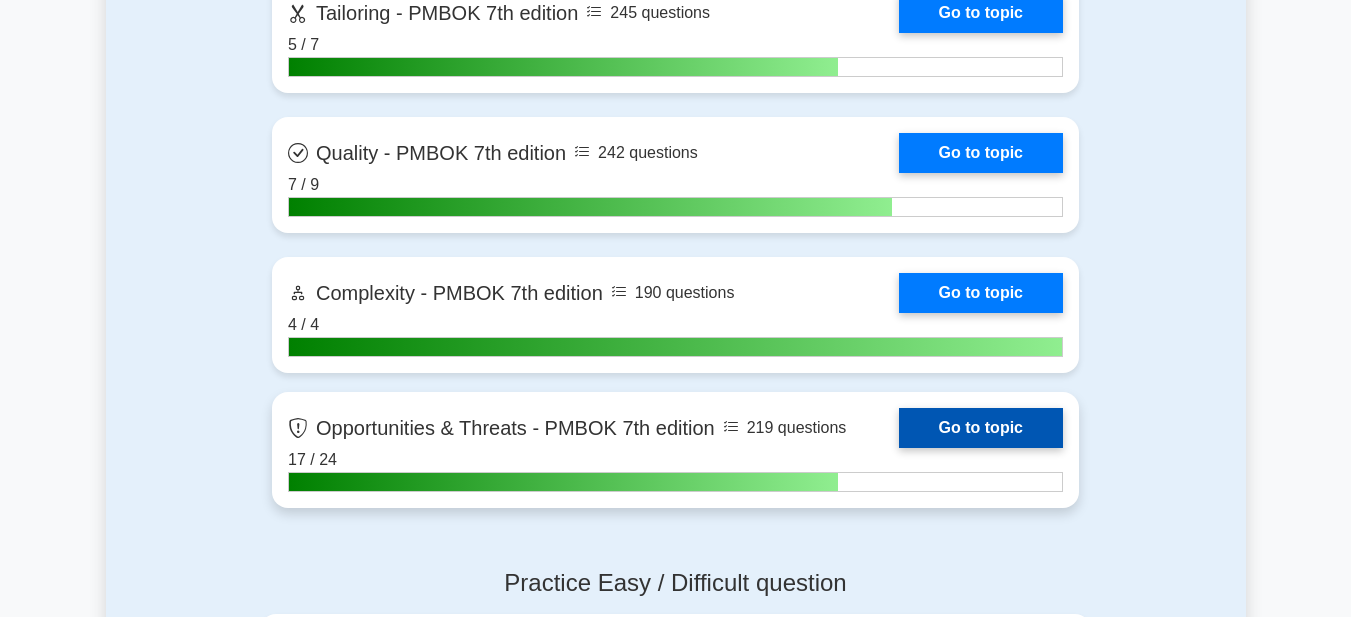 click on "Go to topic" at bounding box center (981, 428) 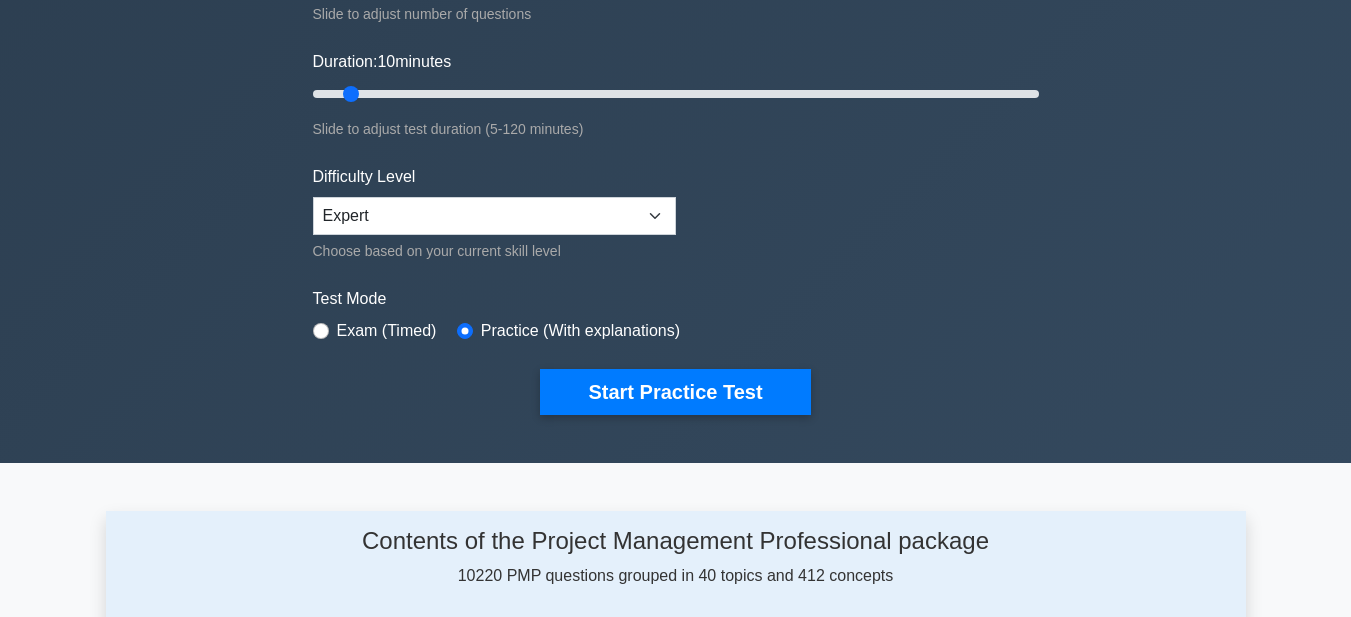 scroll, scrollTop: 338, scrollLeft: 0, axis: vertical 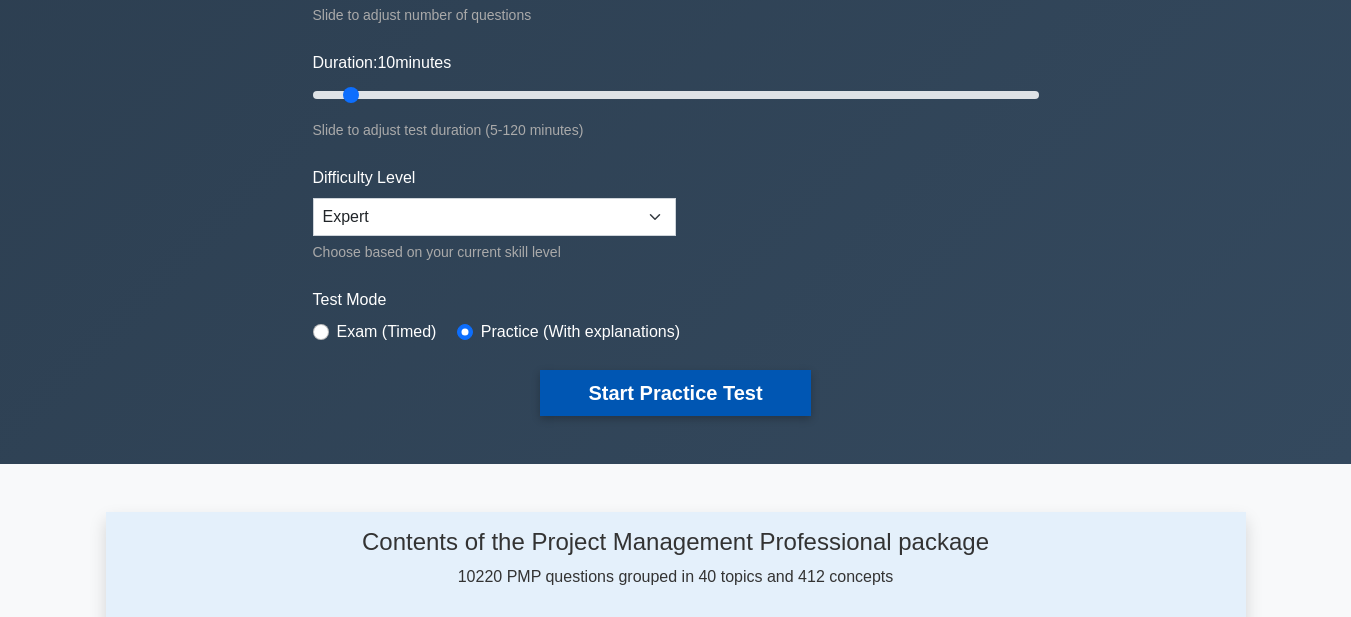 click on "Start Practice Test" at bounding box center [675, 393] 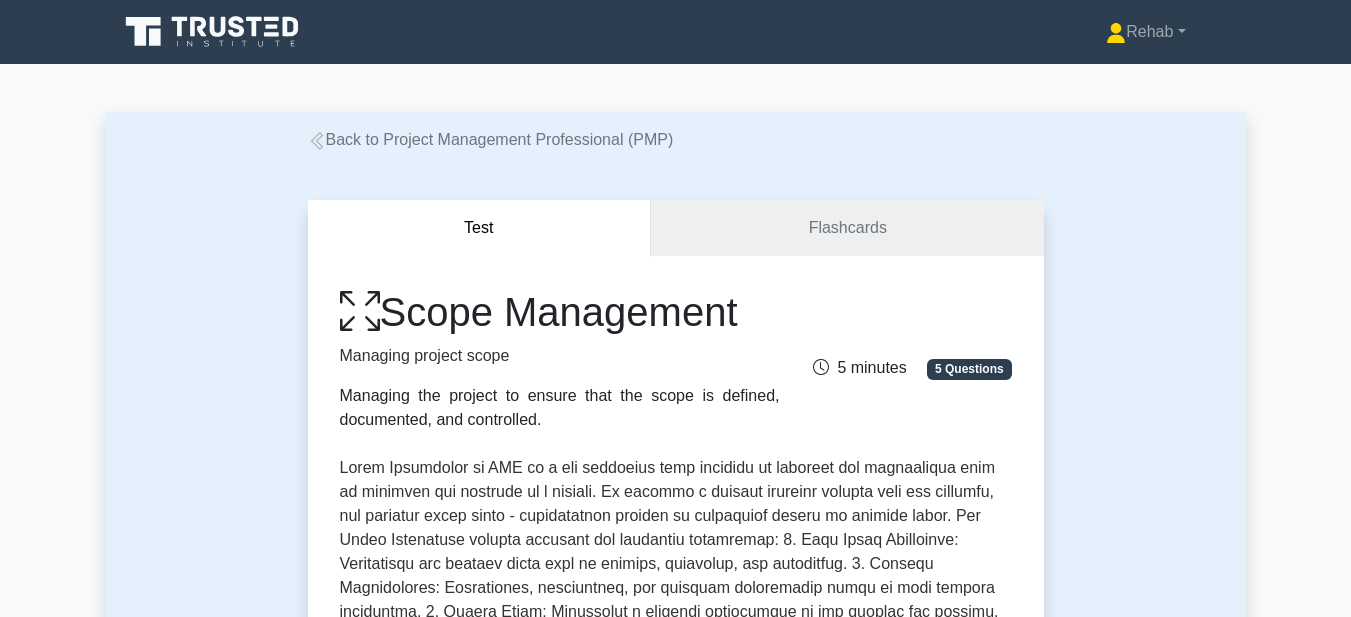 scroll, scrollTop: 0, scrollLeft: 0, axis: both 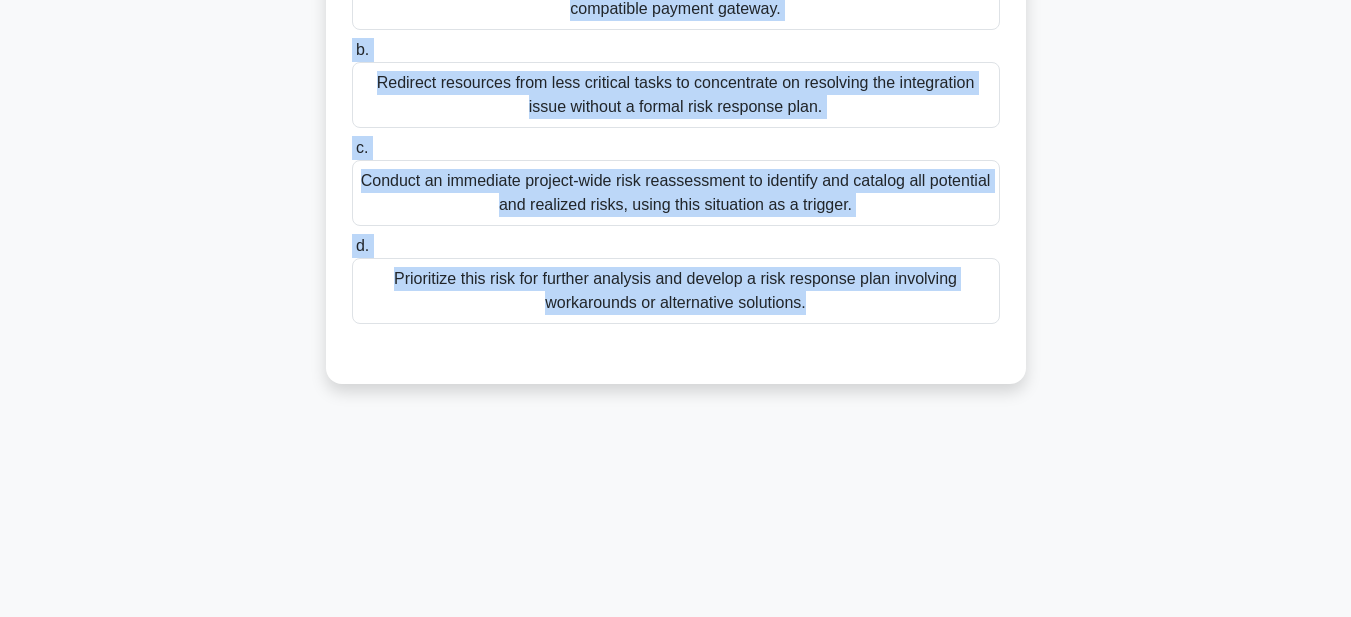 drag, startPoint x: 376, startPoint y: 55, endPoint x: 1015, endPoint y: 605, distance: 843.102 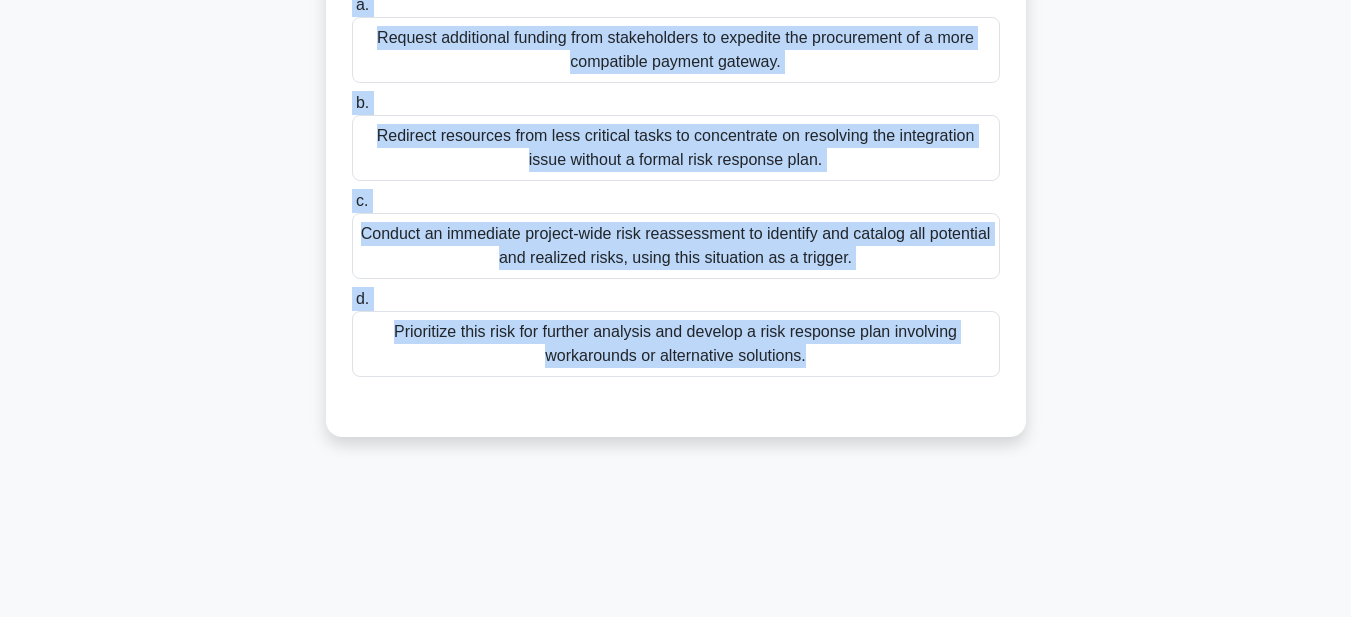 scroll, scrollTop: 0, scrollLeft: 0, axis: both 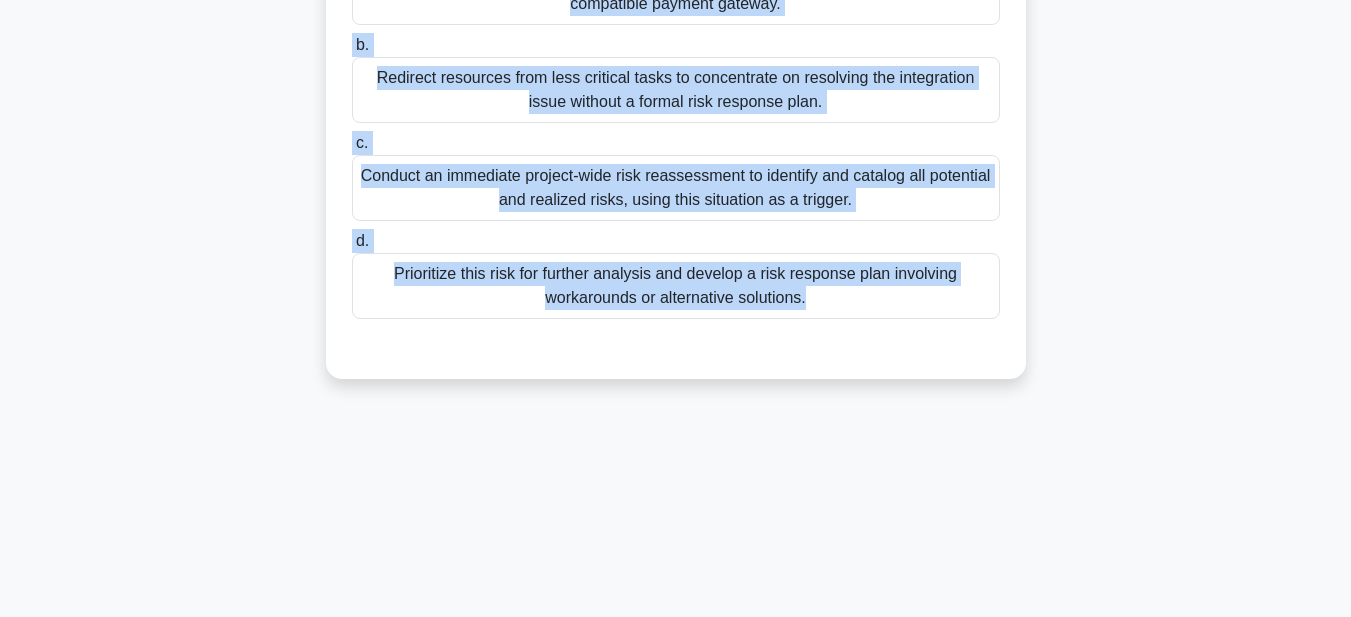 click on "Prioritize this risk for further analysis and develop a risk response plan involving workarounds or alternative solutions." at bounding box center (676, 286) 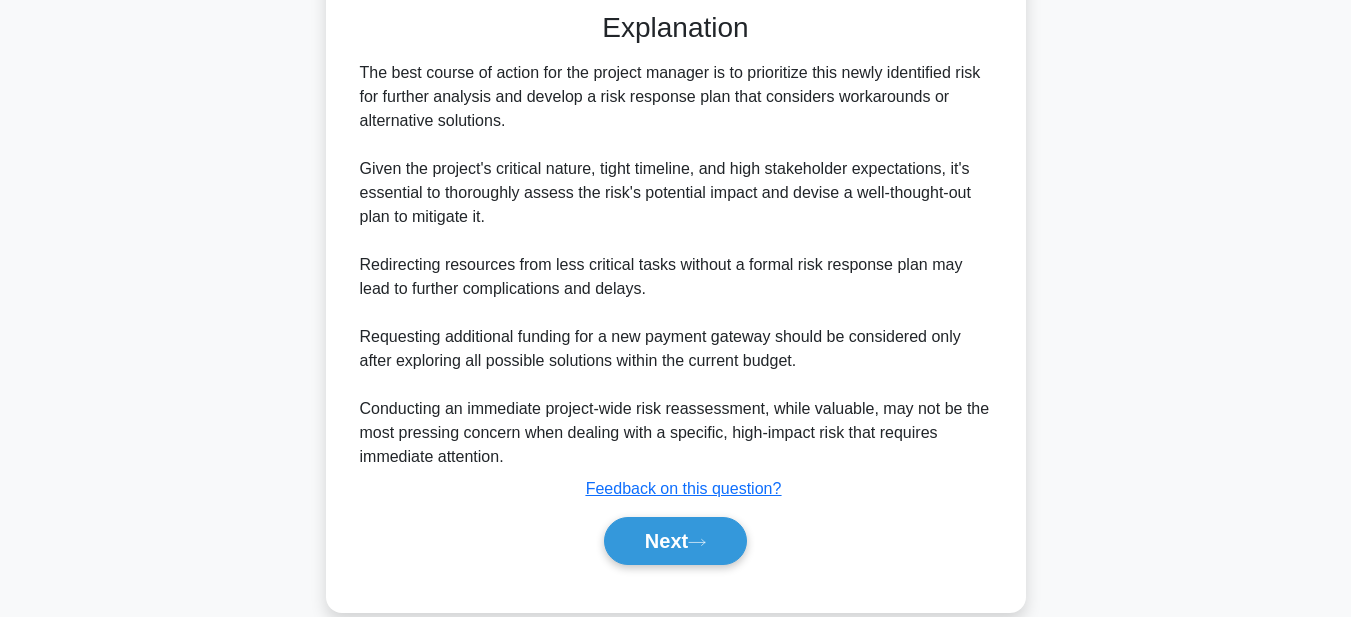 scroll, scrollTop: 833, scrollLeft: 0, axis: vertical 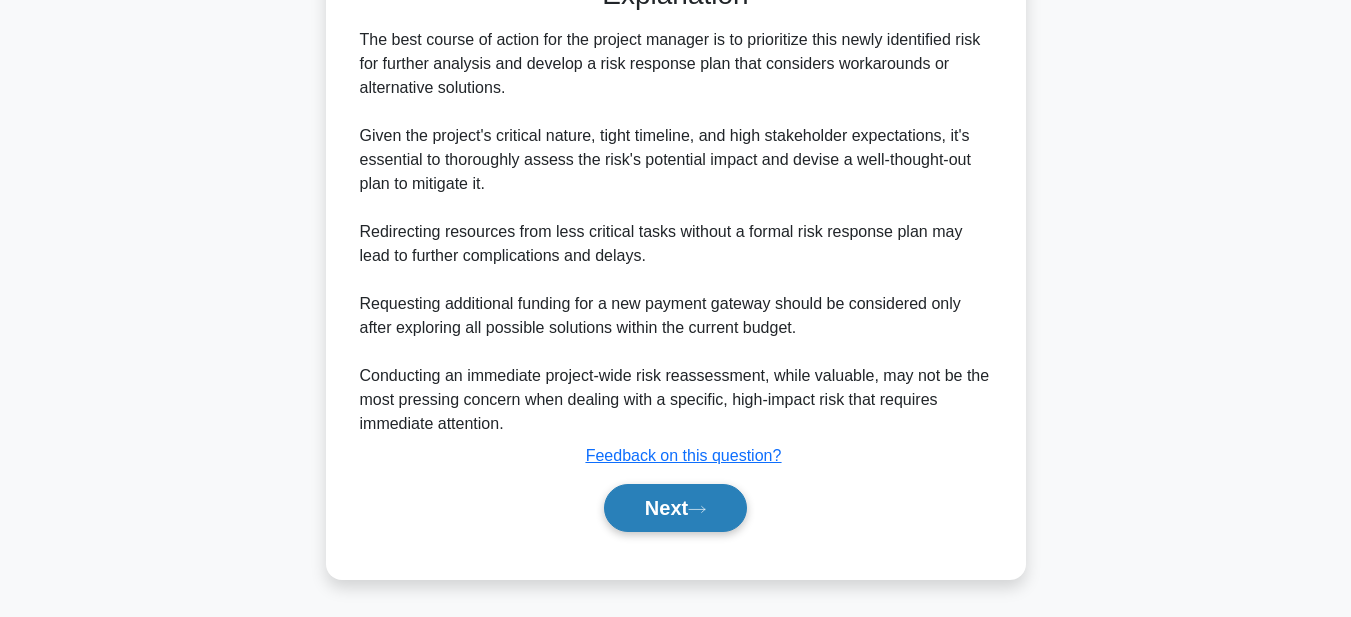 click on "Next" at bounding box center (675, 508) 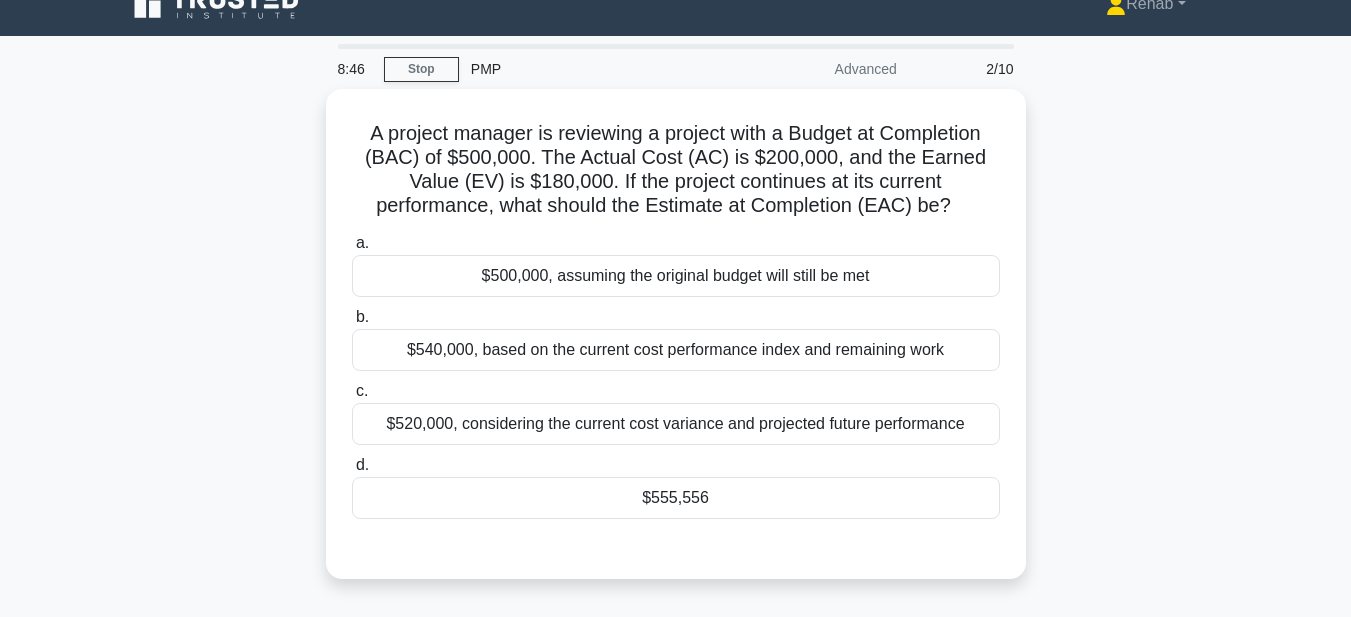 scroll, scrollTop: 0, scrollLeft: 0, axis: both 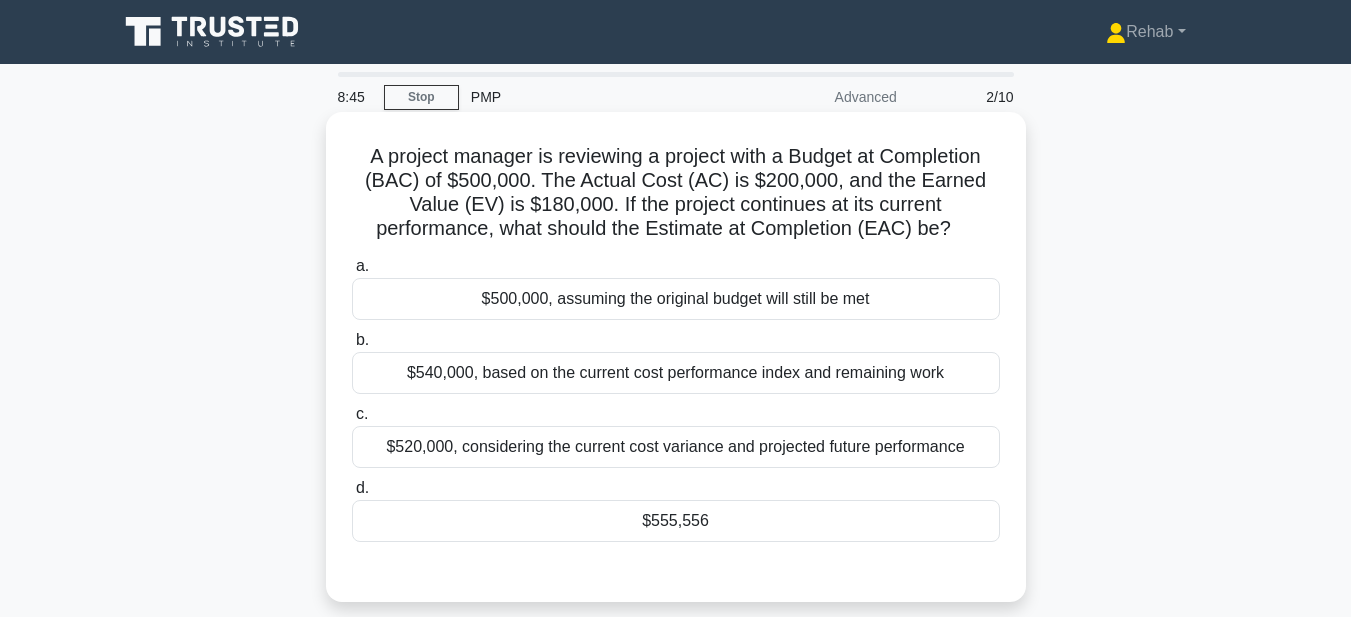 drag, startPoint x: 355, startPoint y: 150, endPoint x: 770, endPoint y: 524, distance: 558.66003 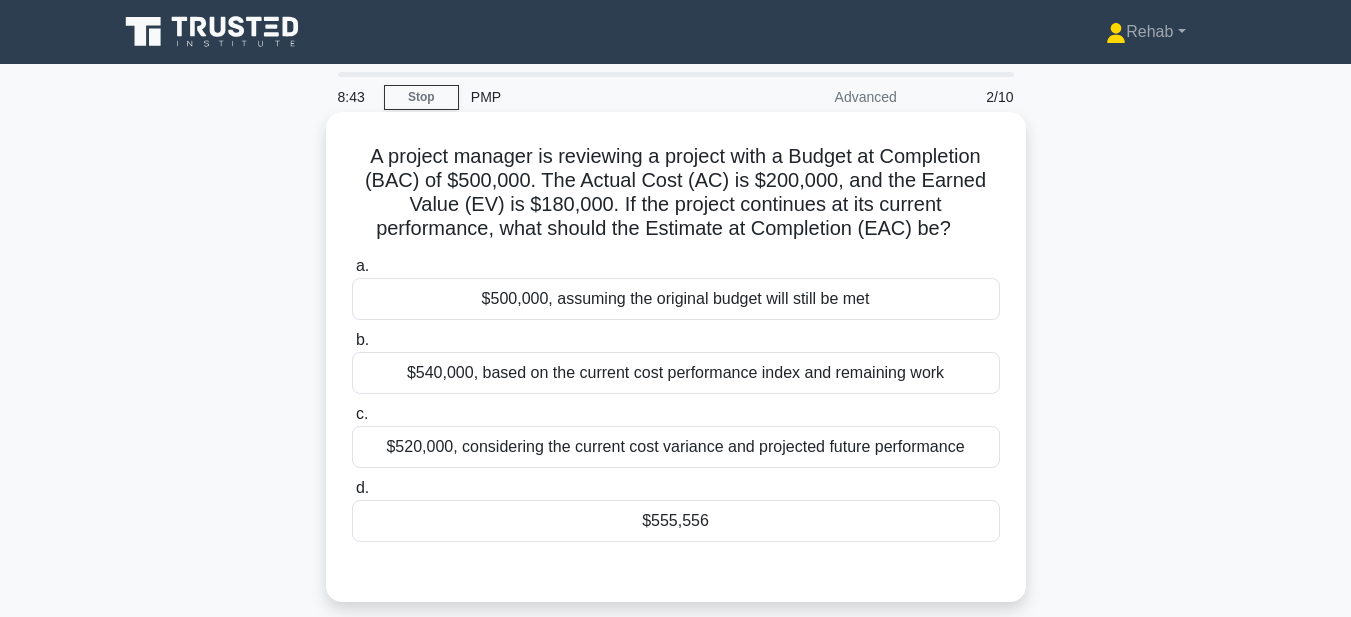 copy on "A project manager is reviewing a project with a Budget at Completion (BAC) of $500,000. The Actual Cost (AC) is $200,000, and the Earned Value (EV) is $180,000. If the project continues at its current performance, what should the Estimate at Completion (EAC) be?
.spinner_0XTQ{transform-origin:center;animation:spinner_y6GP .75s linear infinite}@keyframes spinner_y6GP{100%{transform:rotate(360deg)}}
a.
$500,000, assuming the original budget will still be met
b.
$540,000, based on the current cost performance index and remaining work
c.
$520,000, considering the current cost variance and projected future performance
d.
$555,556" 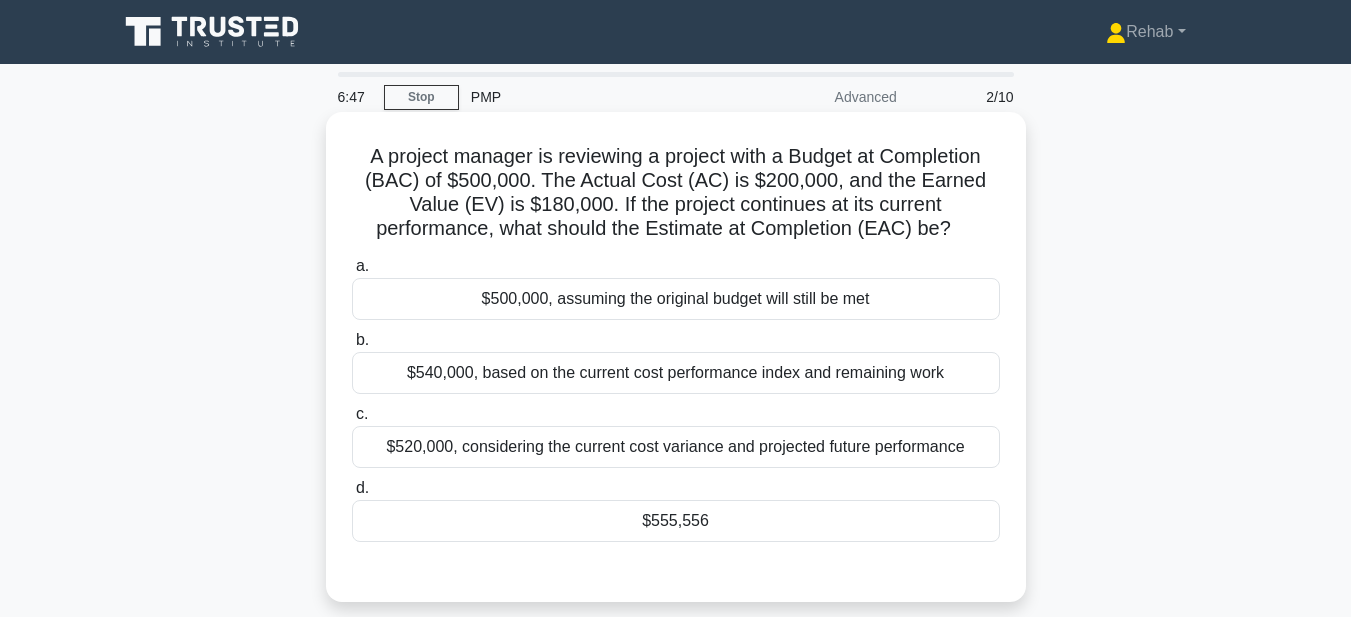 click at bounding box center [676, 562] 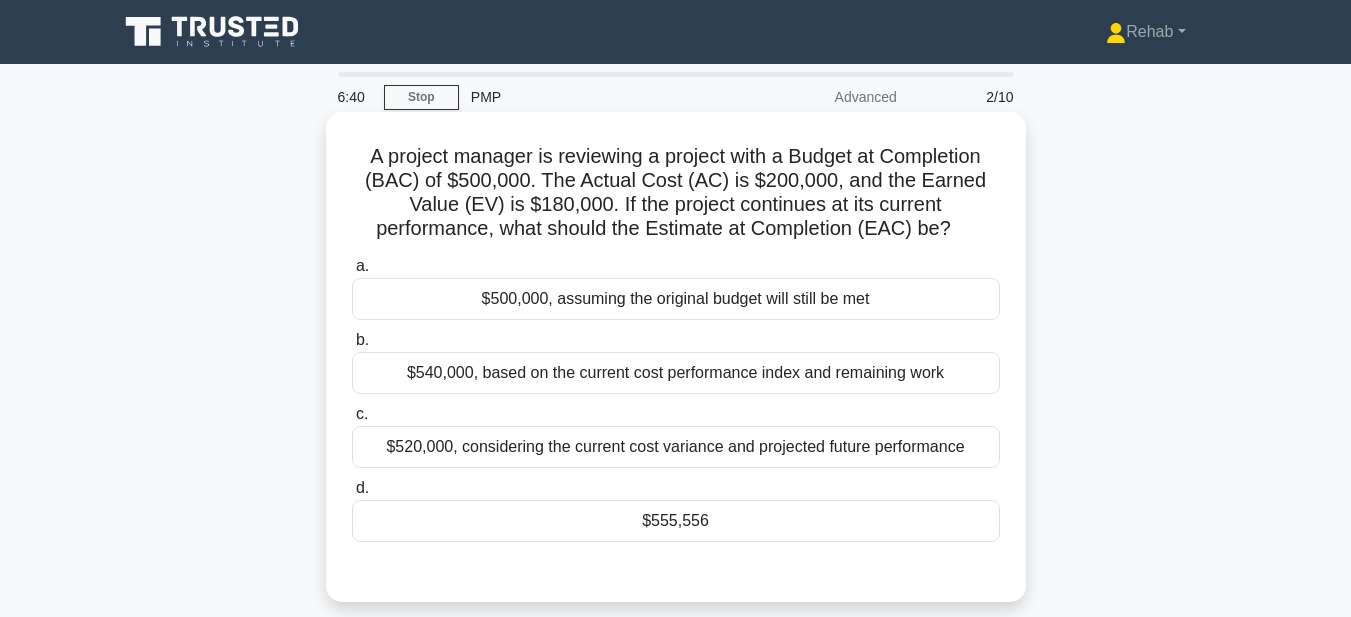 click on "$520,000, considering the current cost variance and projected future performance" at bounding box center (676, 447) 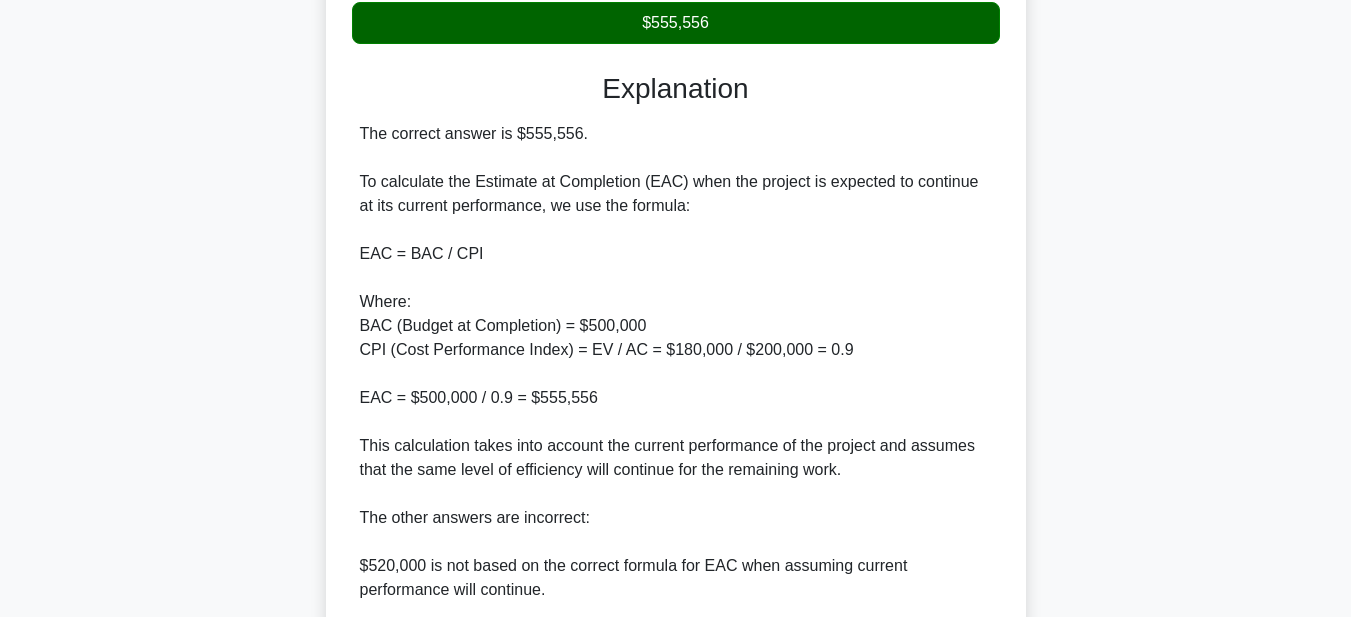 scroll, scrollTop: 600, scrollLeft: 0, axis: vertical 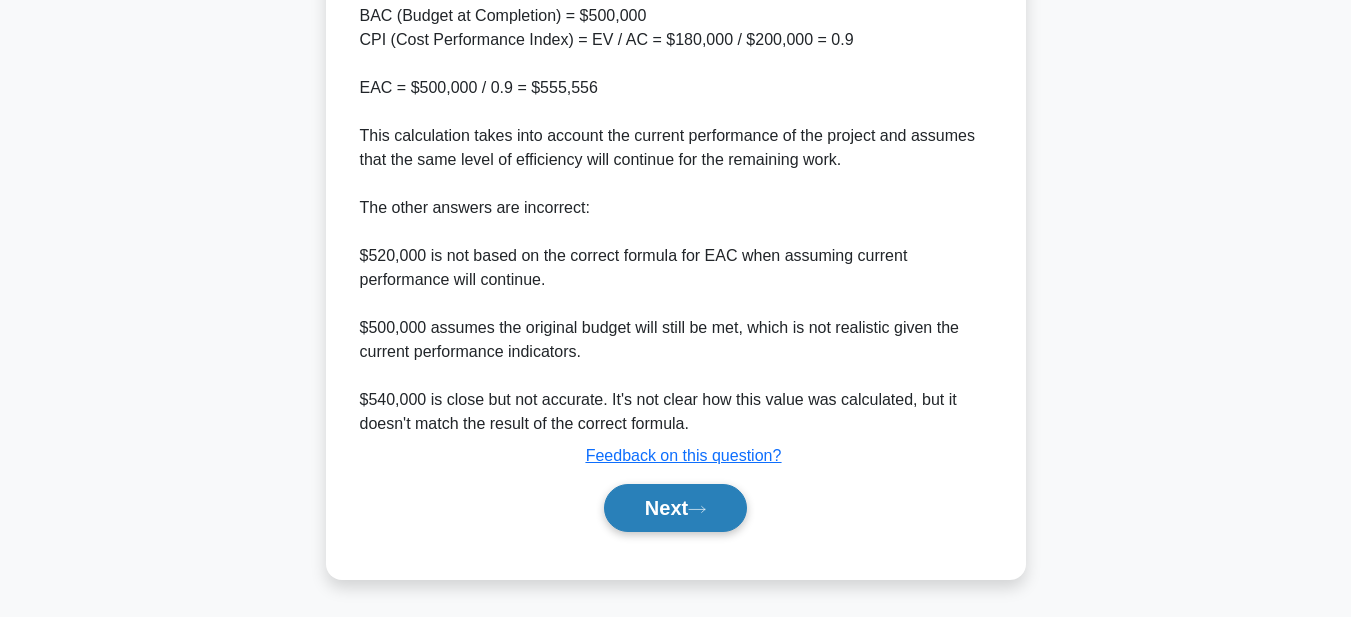click on "Next" at bounding box center [675, 508] 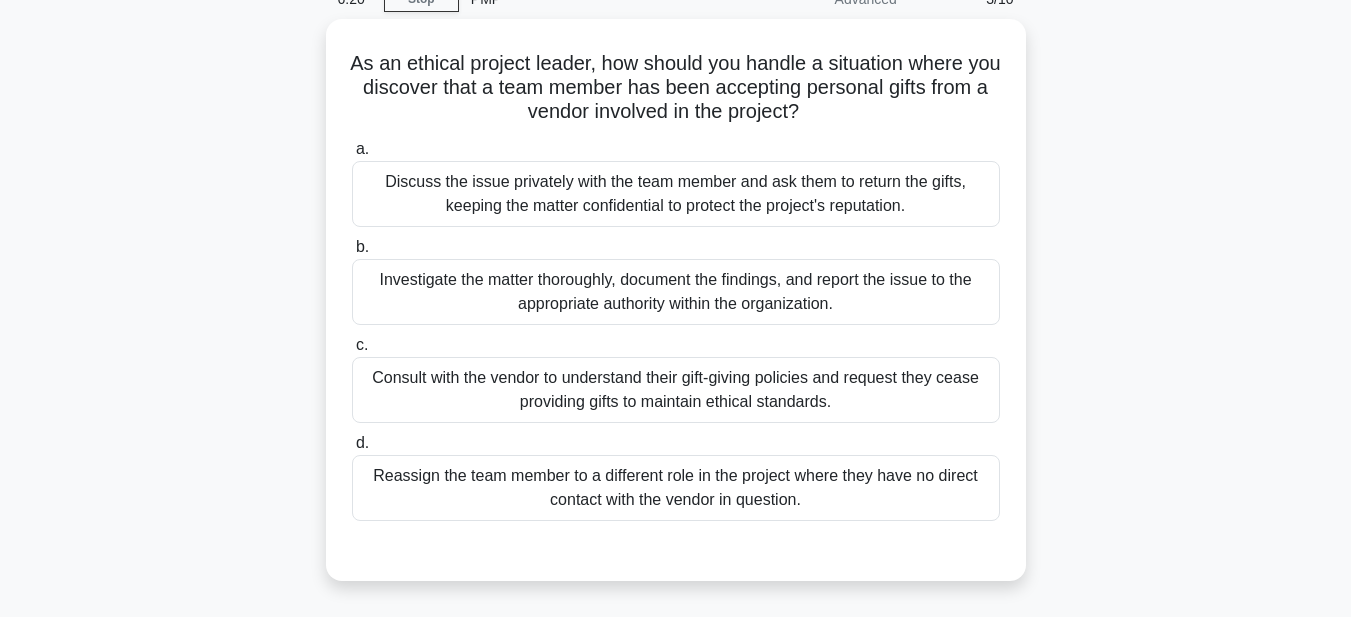 scroll, scrollTop: 63, scrollLeft: 0, axis: vertical 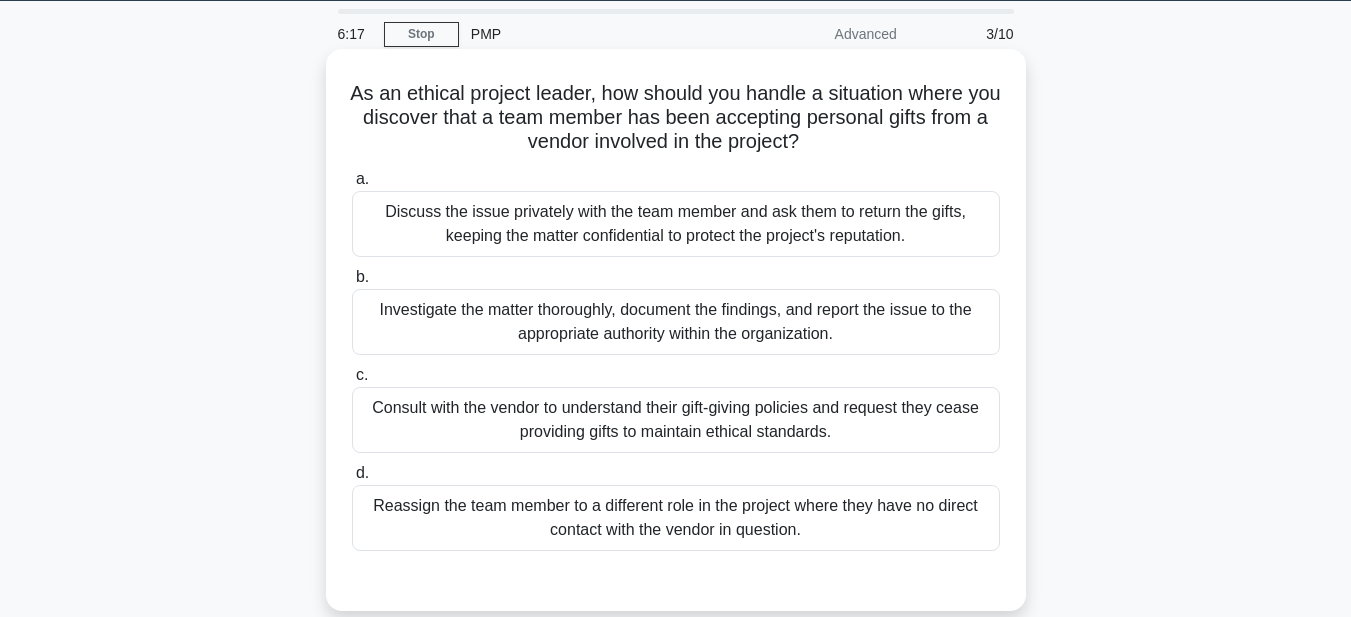 drag, startPoint x: 352, startPoint y: 90, endPoint x: 818, endPoint y: 526, distance: 638.16296 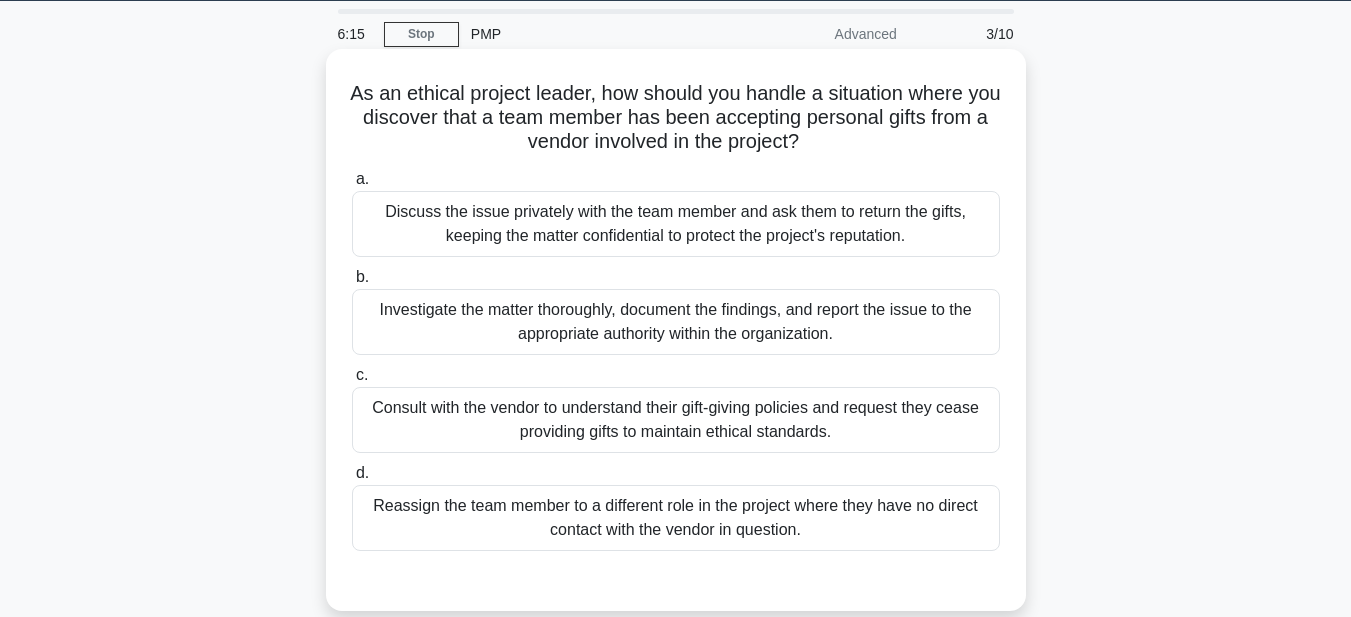 copy on "As an ethical project leader, how should you handle a situation where you discover that a team member has been accepting personal gifts from a vendor involved in the project?
.spinner_0XTQ{transform-origin:center;animation:spinner_y6GP .75s linear infinite}@keyframes spinner_y6GP{100%{transform:rotate(360deg)}}
a.
Discuss the issue privately with the team member and ask them to return the gifts, keeping the matter confidential to protect the project's reputation.
b.
Investigate the matter thoroughly, document the findings, and report the issue to the appropriate authority within the organization.
c.
Consult with the vendor to understand their gift-giving policies and request they cease providing gifts to maintain ethical standards.
d.
..." 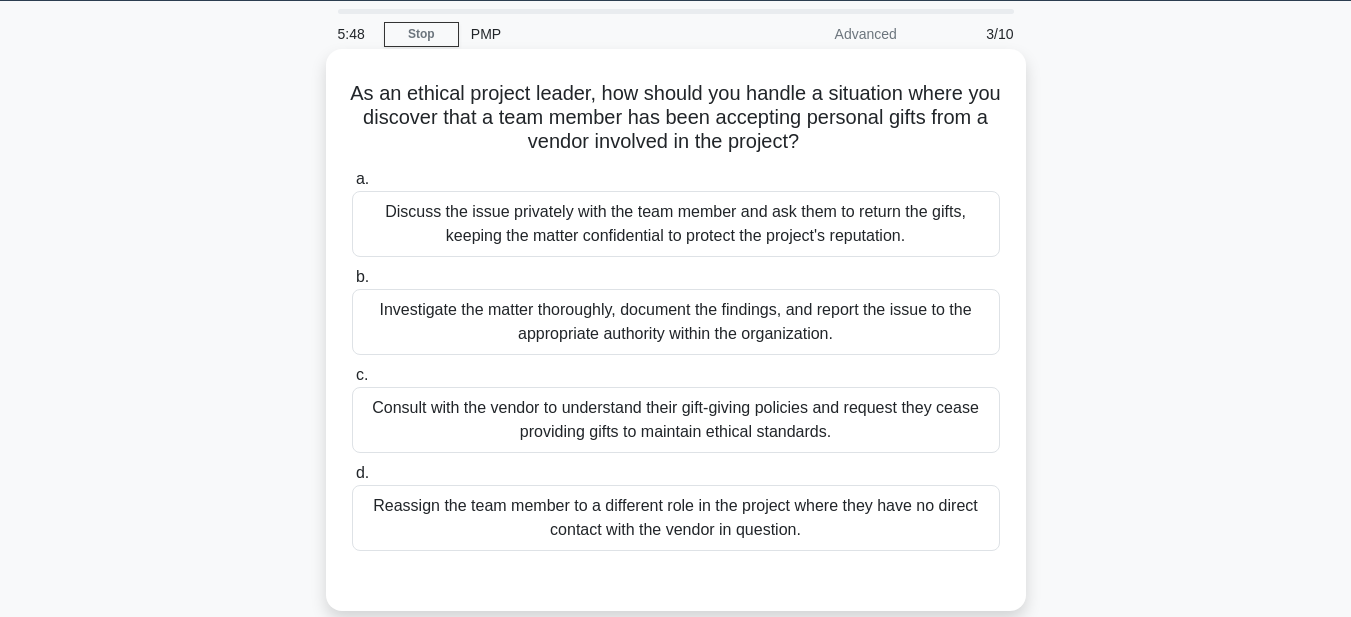 click on "Discuss the issue privately with the team member and ask them to return the gifts, keeping the matter confidential to protect the project's reputation." at bounding box center (676, 224) 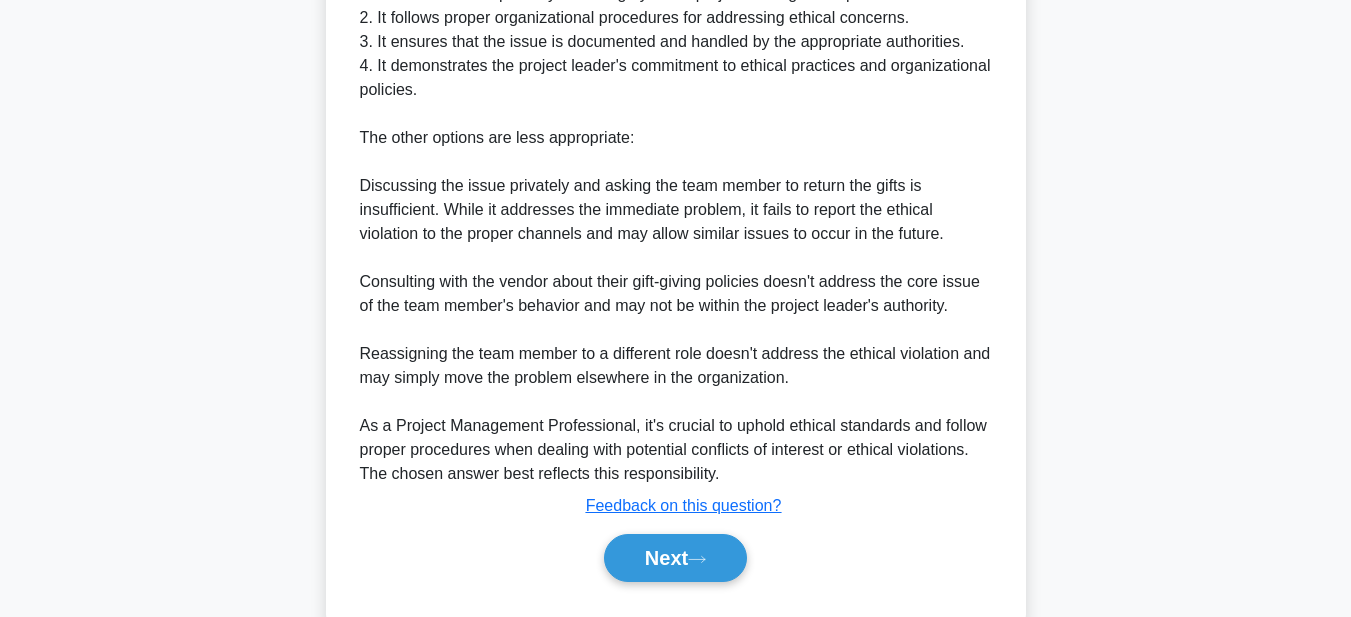 scroll, scrollTop: 907, scrollLeft: 0, axis: vertical 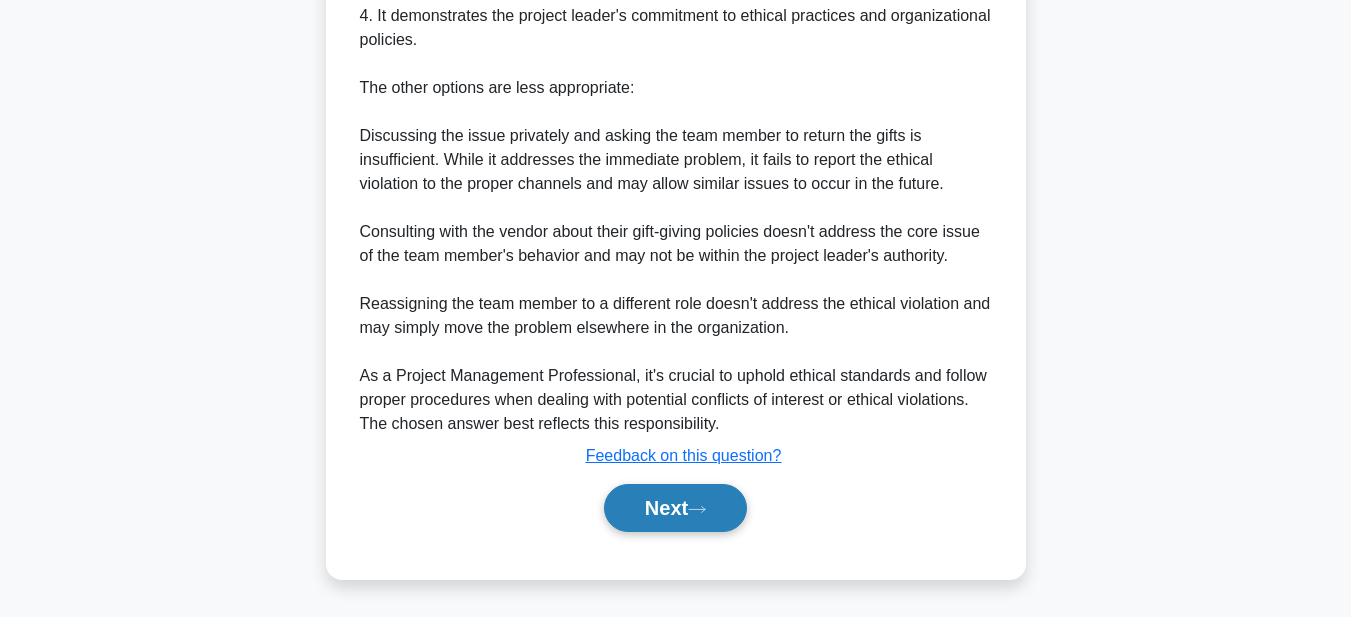 click on "Next" at bounding box center [675, 508] 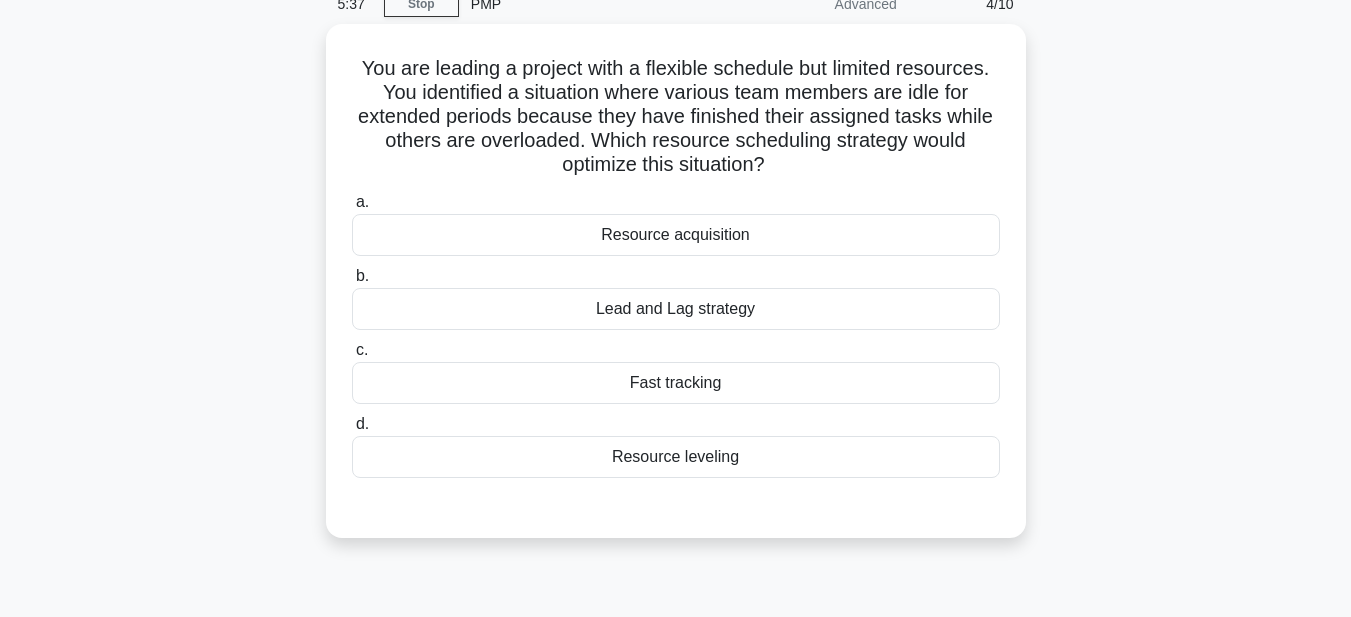 scroll, scrollTop: 63, scrollLeft: 0, axis: vertical 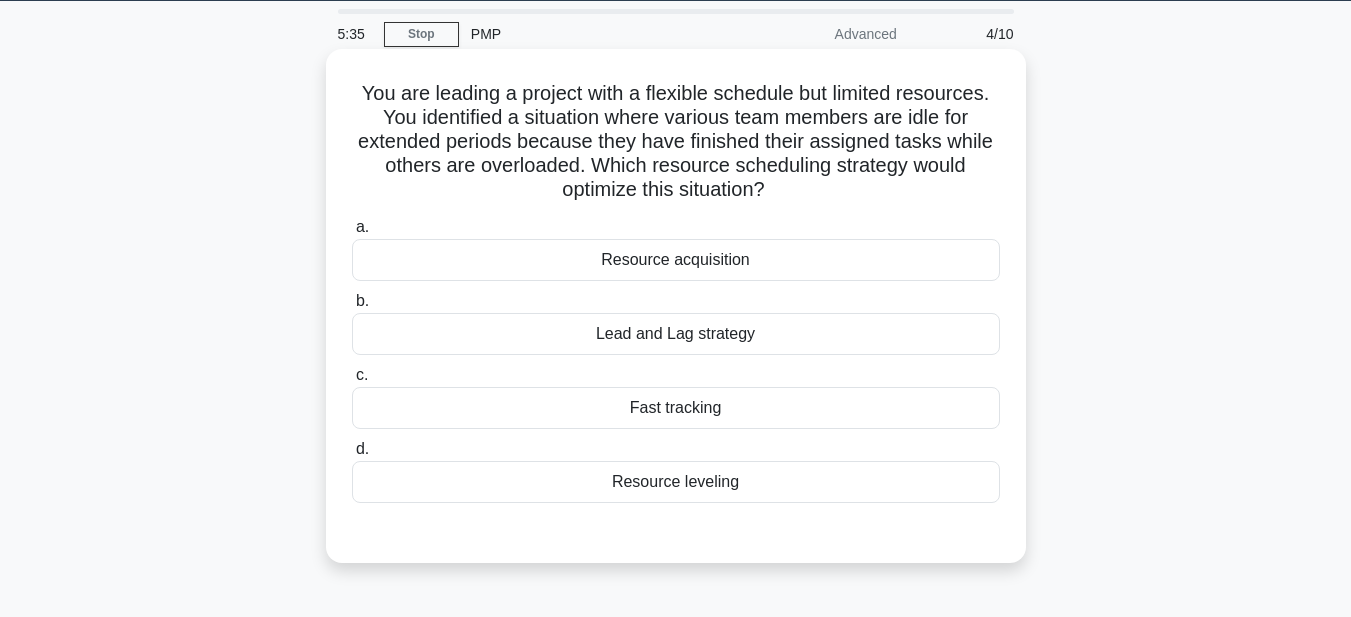 drag, startPoint x: 349, startPoint y: 96, endPoint x: 871, endPoint y: 467, distance: 640.41003 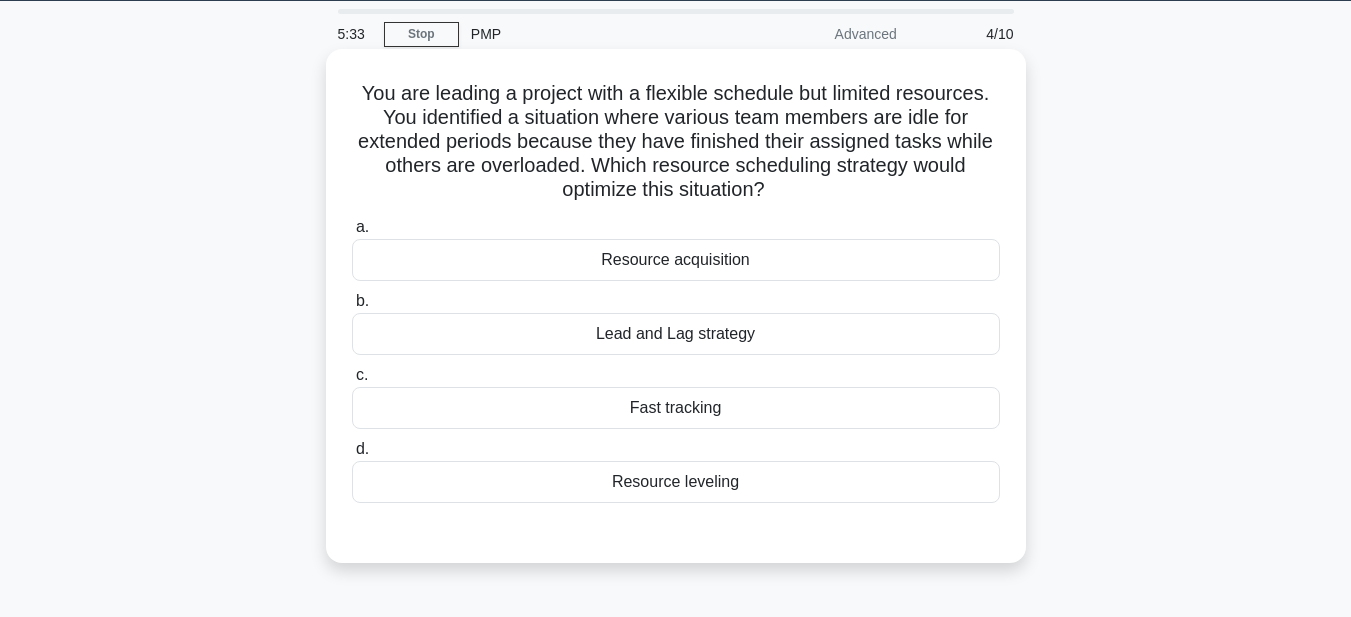 copy on "You are leading a project with a flexible schedule but limited resources. You identified a situation where various team members are idle for extended periods because they have finished their assigned tasks while others are overloaded. Which resource scheduling strategy would optimize this situation?
.spinner_0XTQ{transform-origin:center;animation:spinner_y6GP .75s linear infinite}@keyframes spinner_y6GP{100%{transform:rotate(360deg)}}
a.
Resource acquisition
b.
Lead and Lag strategy
c.
Fast tracking
d.
Resource leveling" 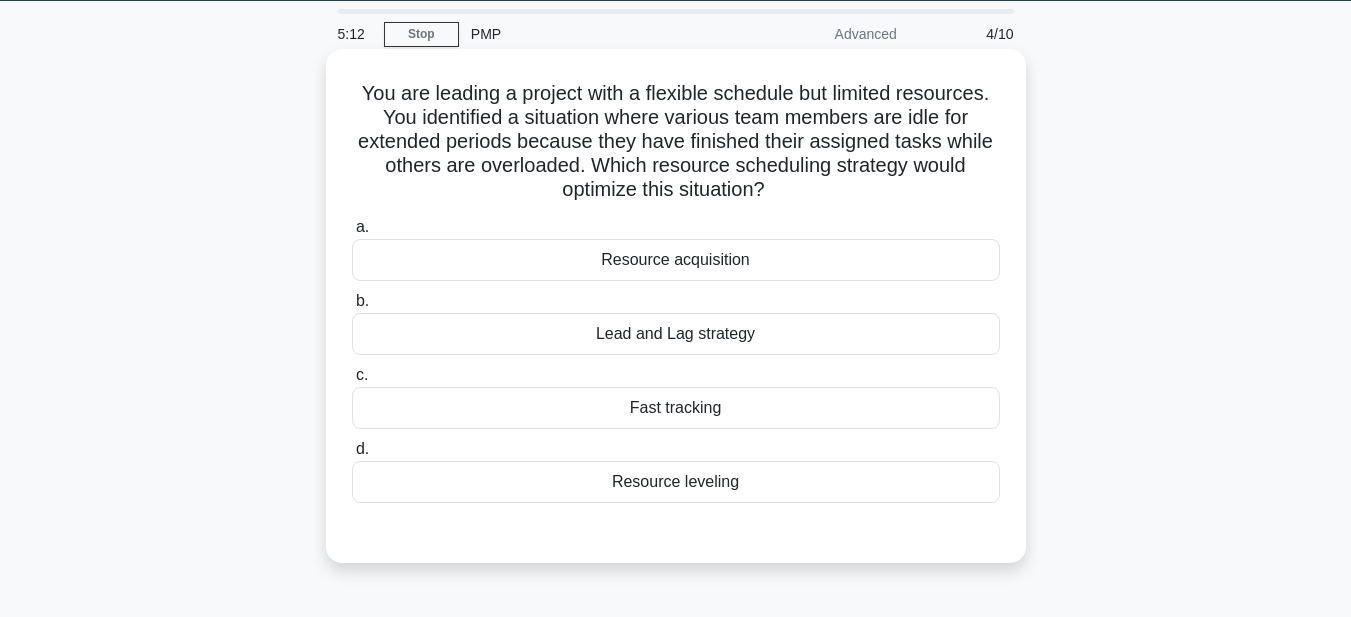 click on "Resource leveling" at bounding box center (676, 482) 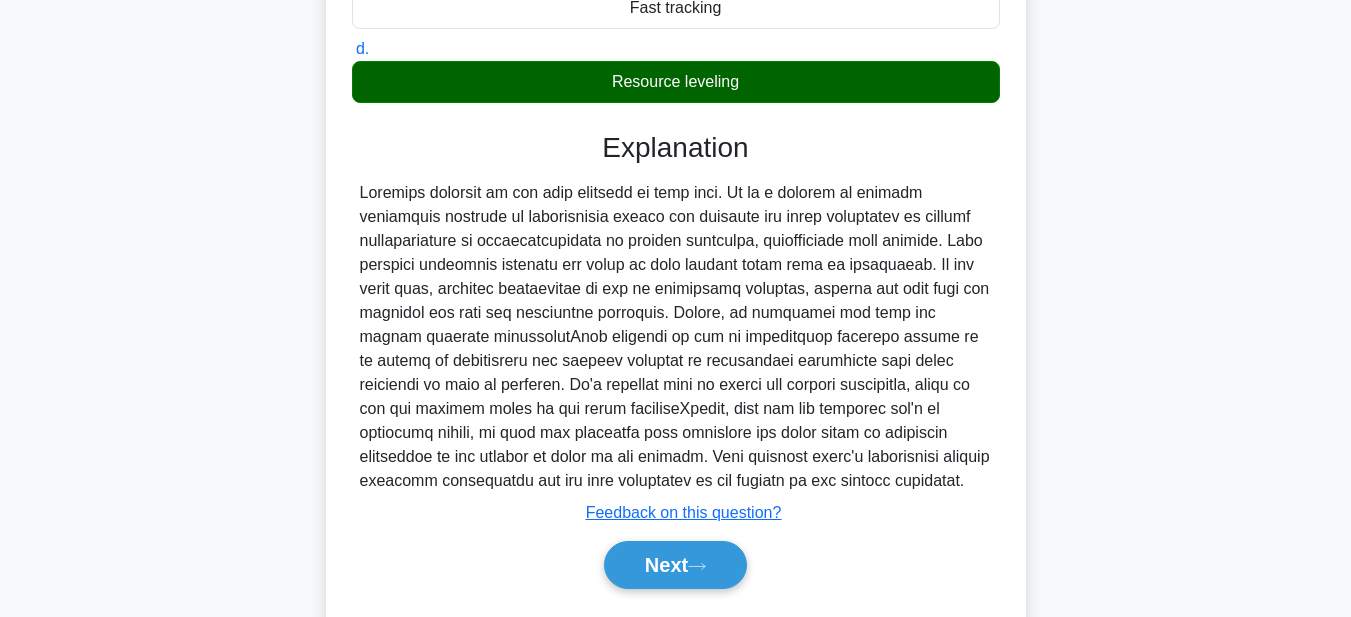 scroll, scrollTop: 521, scrollLeft: 0, axis: vertical 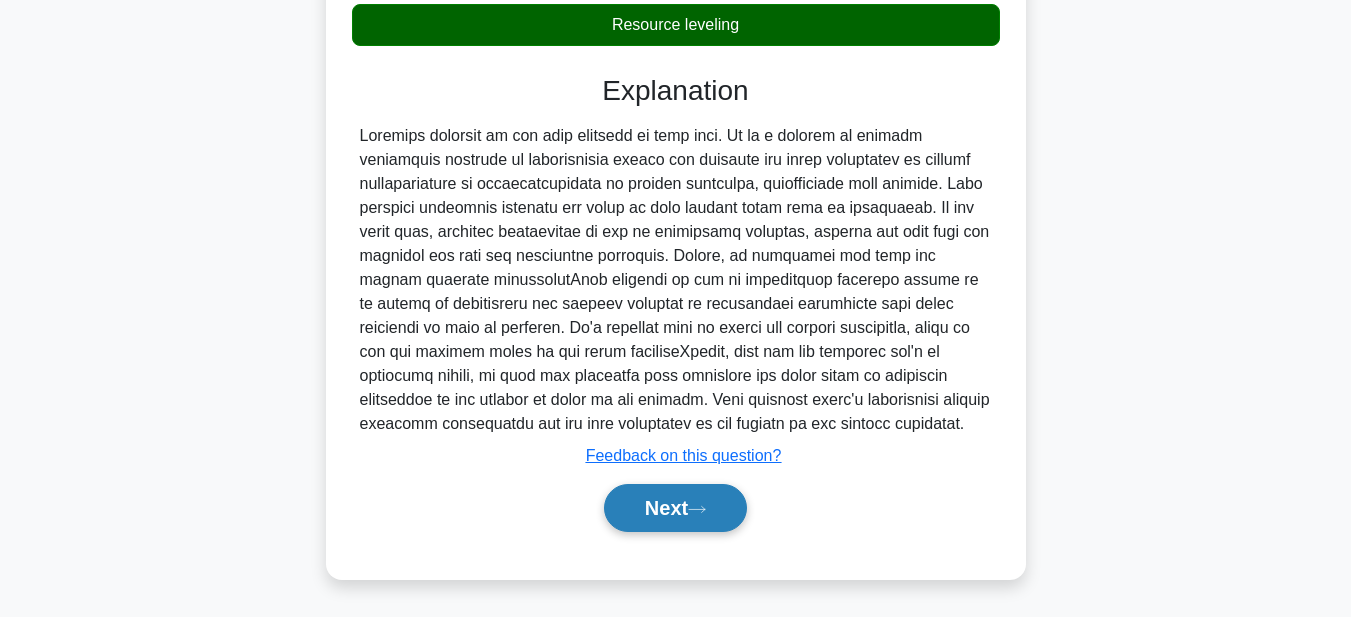 click 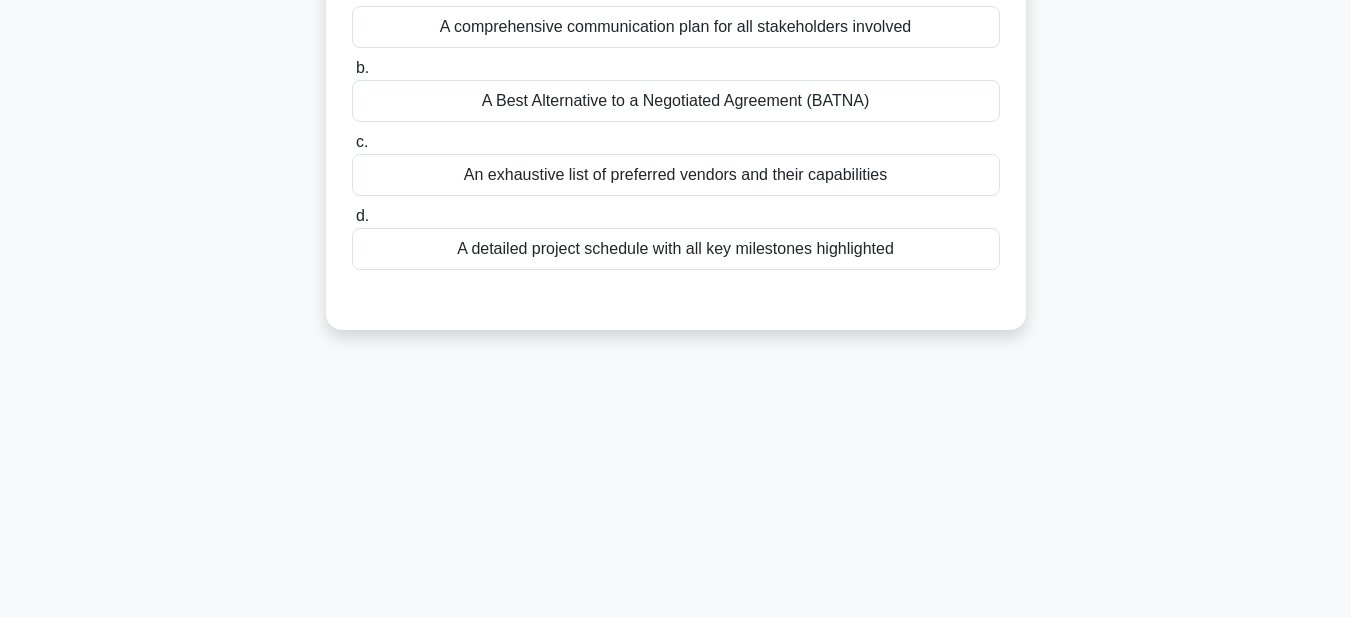 scroll, scrollTop: 63, scrollLeft: 0, axis: vertical 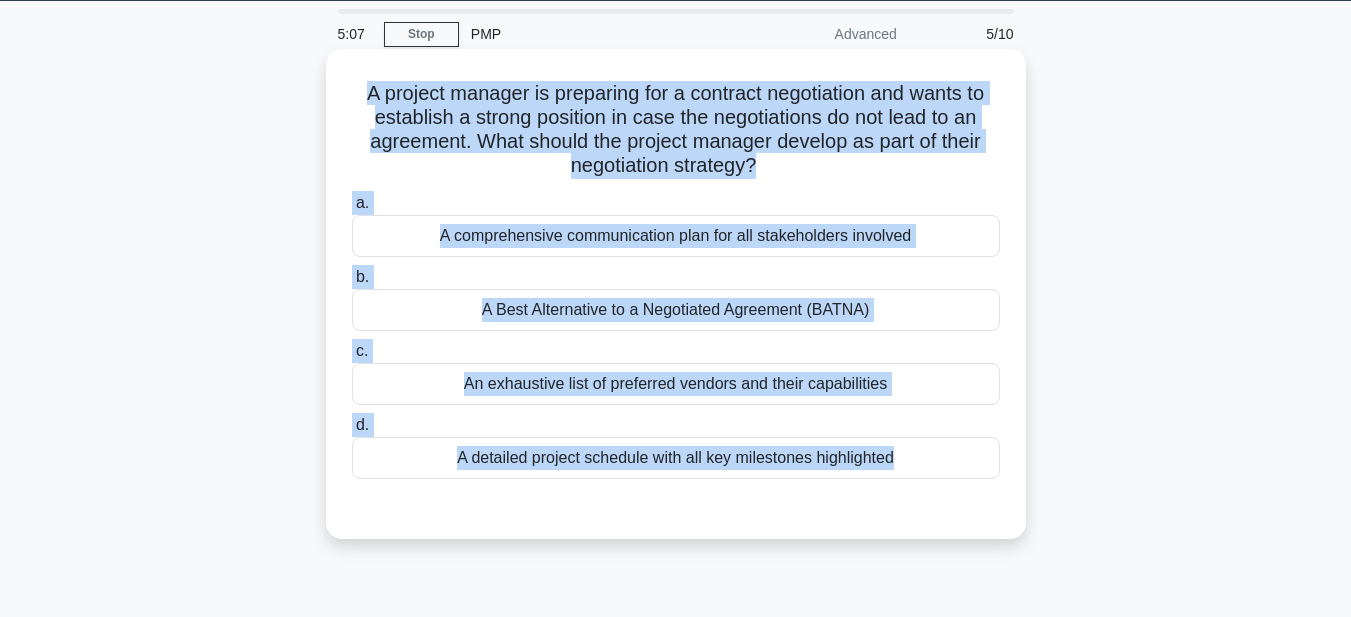 drag, startPoint x: 345, startPoint y: 97, endPoint x: 883, endPoint y: 478, distance: 659.2458 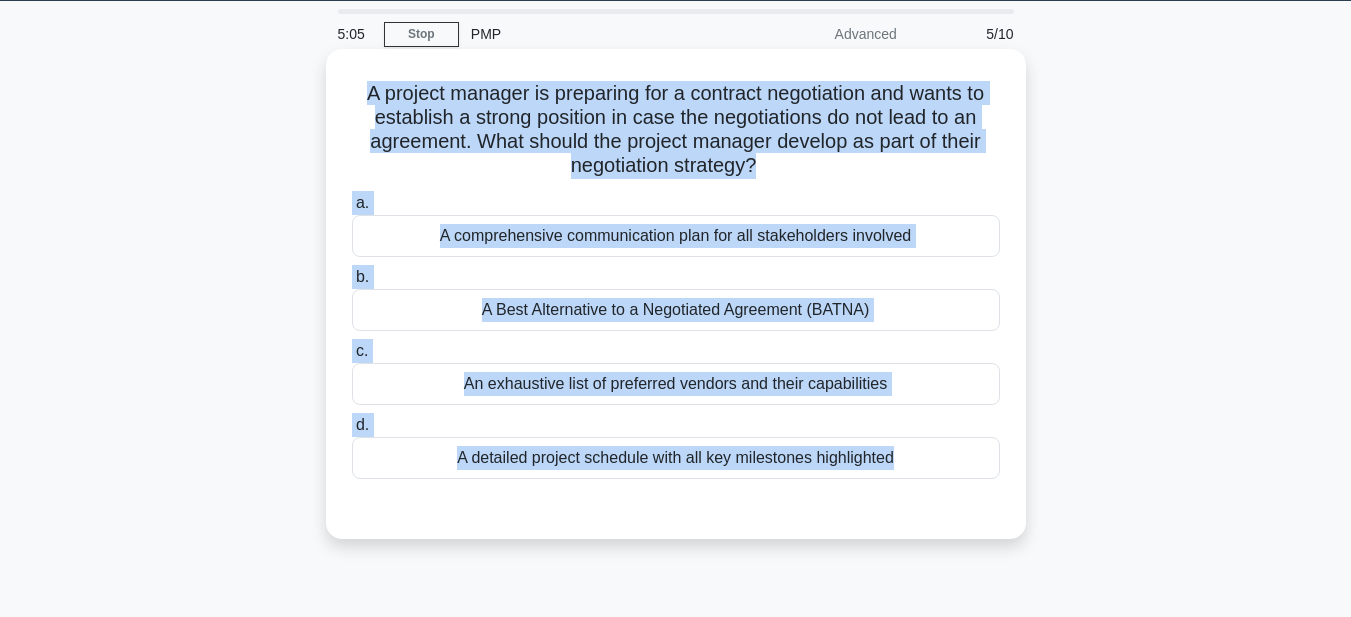 copy on "A project manager is preparing for a contract negotiation and wants to establish a strong position in case the negotiations do not lead to an agreement. What should the project manager develop as part of their negotiation strategy?
.spinner_0XTQ{transform-origin:center;animation:spinner_y6GP .75s linear infinite}@keyframes spinner_y6GP{100%{transform:rotate(360deg)}}
a.
A comprehensive communication plan for all stakeholders involved
b.
A Best Alternative to a Negotiated Agreement (BATNA)
c.
An exhaustive list of preferred vendors and their capabilities
d.
A detailed project schedule with all key milestones highlighted" 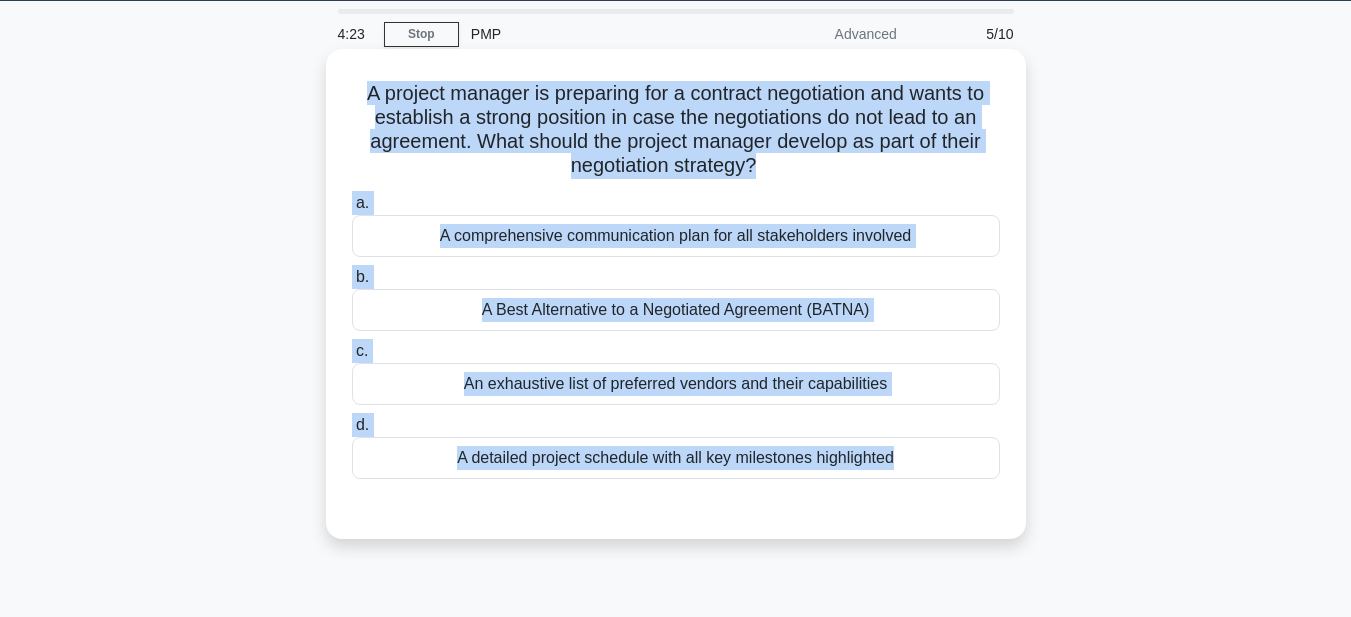 click on "A detailed project schedule with all key milestones highlighted" at bounding box center (676, 458) 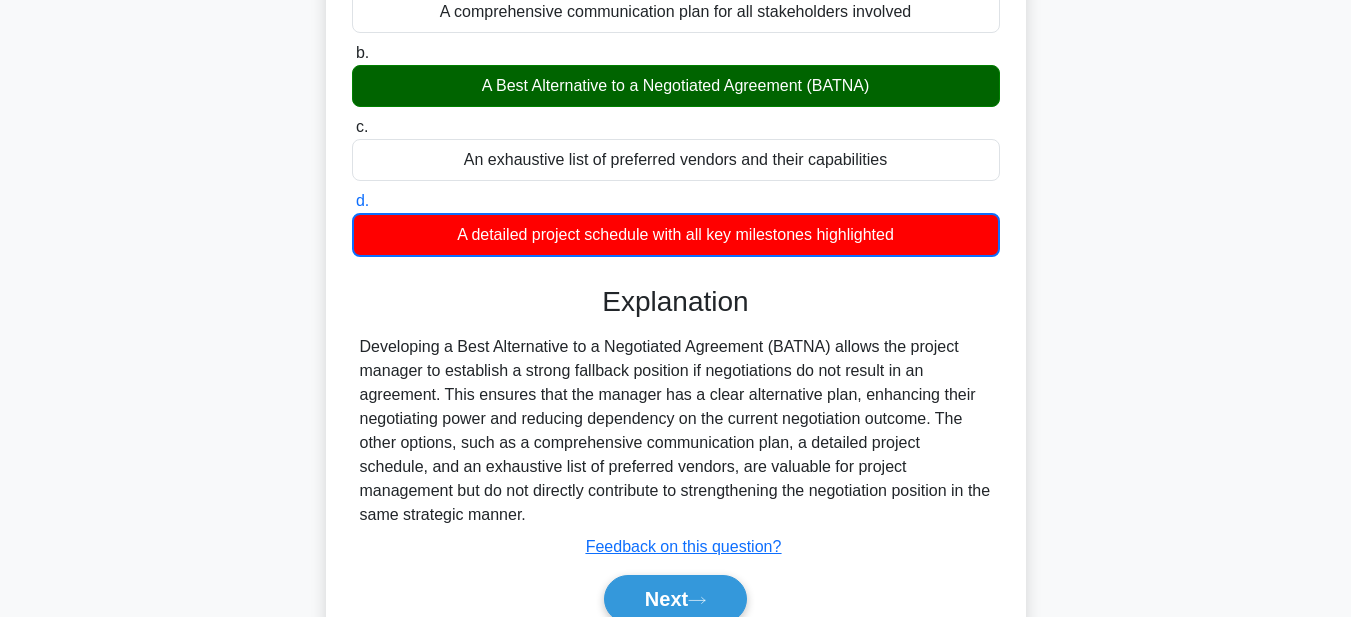 scroll, scrollTop: 463, scrollLeft: 0, axis: vertical 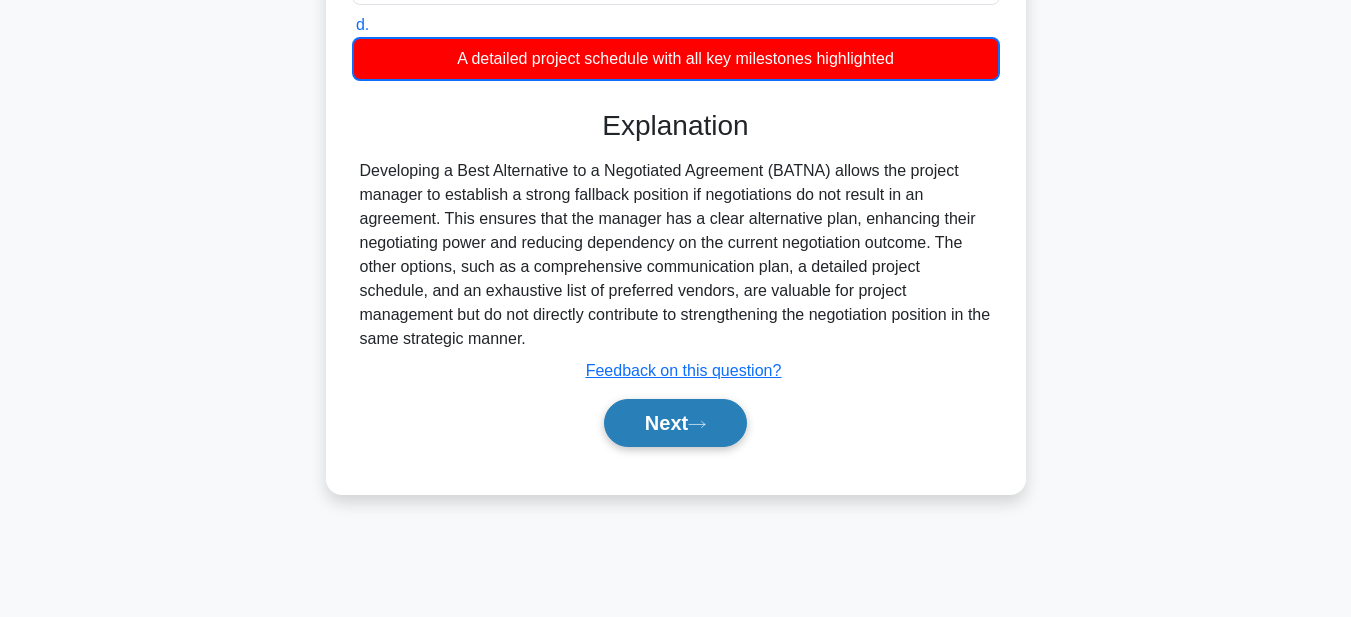 click on "Next" at bounding box center (675, 423) 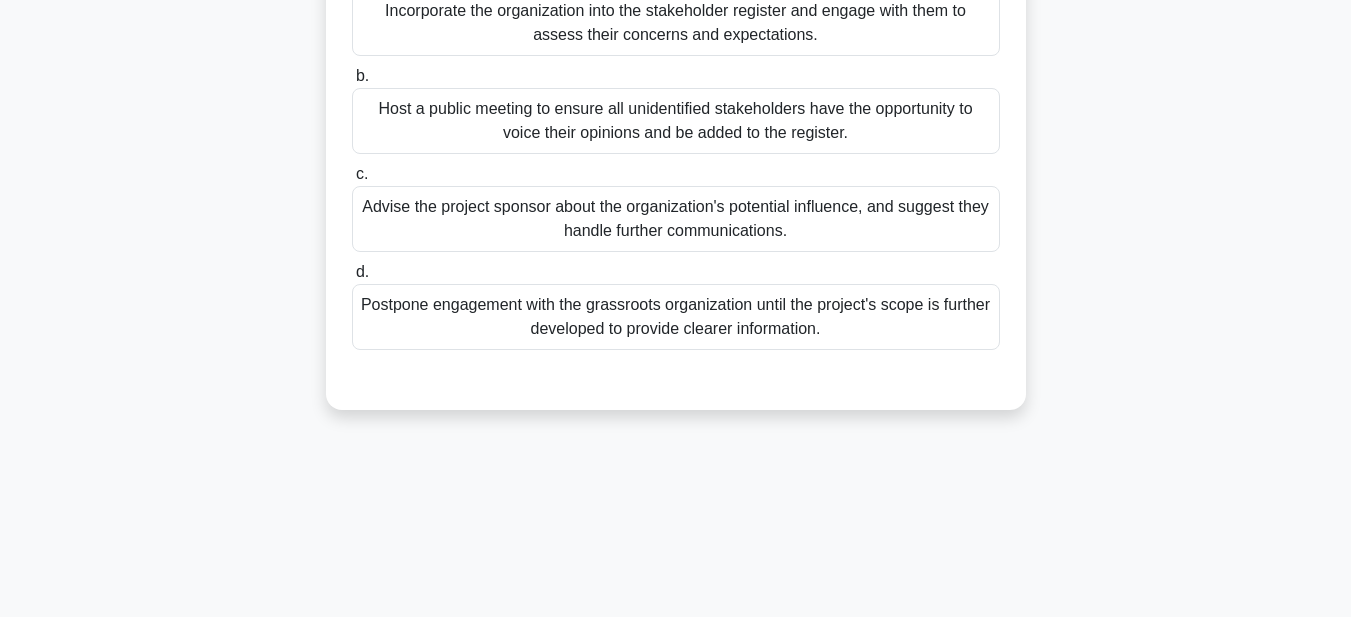 scroll, scrollTop: 63, scrollLeft: 0, axis: vertical 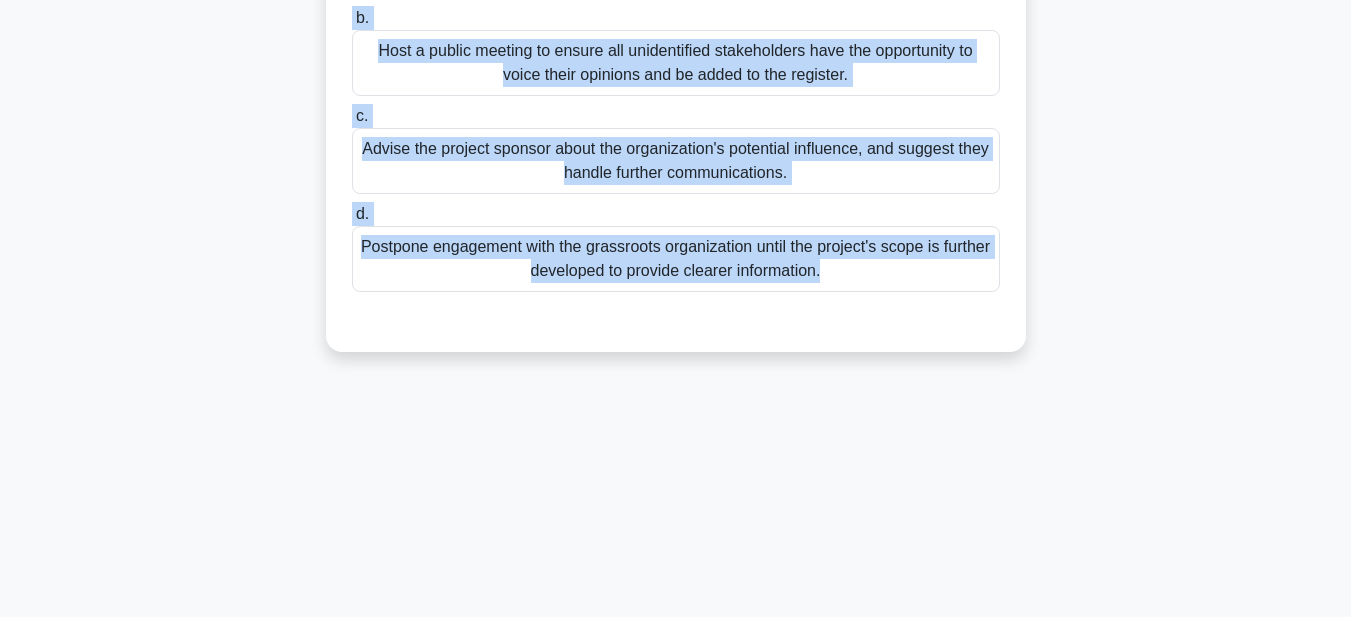 drag, startPoint x: 354, startPoint y: 77, endPoint x: 961, endPoint y: 613, distance: 809.7808 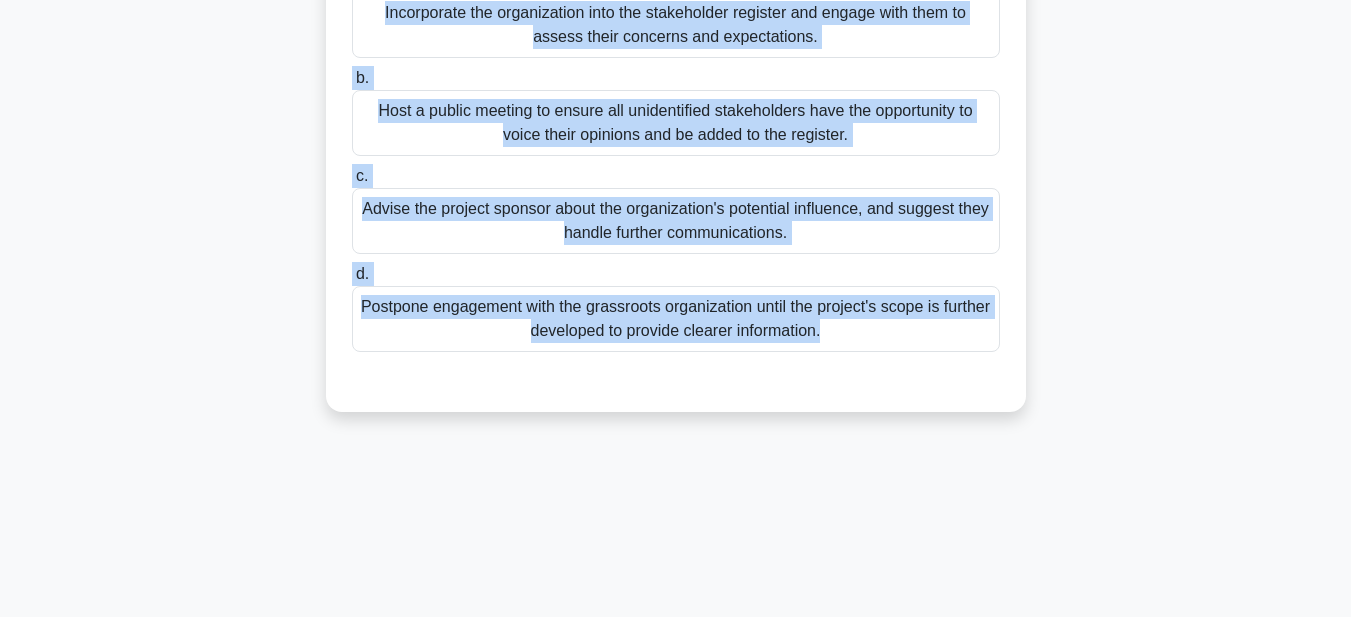 scroll, scrollTop: 63, scrollLeft: 0, axis: vertical 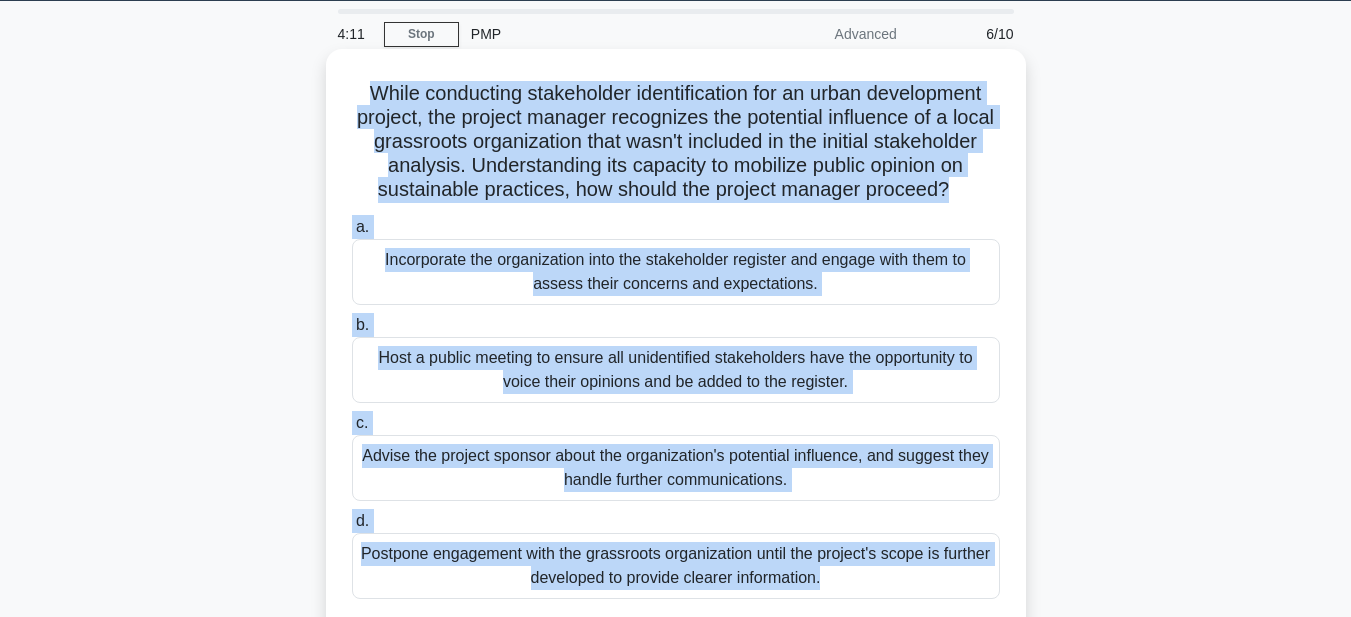 copy on "While conducting stakeholder identification for an urban development project, the project manager recognizes the potential influence of a local grassroots organization that wasn't included in the initial stakeholder analysis. Understanding its capacity to mobilize public opinion on sustainable practices, how should the project manager proceed?
.spinner_0XTQ{transform-origin:center;animation:spinner_y6GP .75s linear infinite}@keyframes spinner_y6GP{100%{transform:rotate(360deg)}}
a.
Incorporate the organization into the stakeholder register and engage with them to assess their concerns and expectations.
b.
Host a public meeting to ensure all unidentified stakeholders have the opportunity to voice their opinions and be added to the register.
c.
Advise the project sponsor about..." 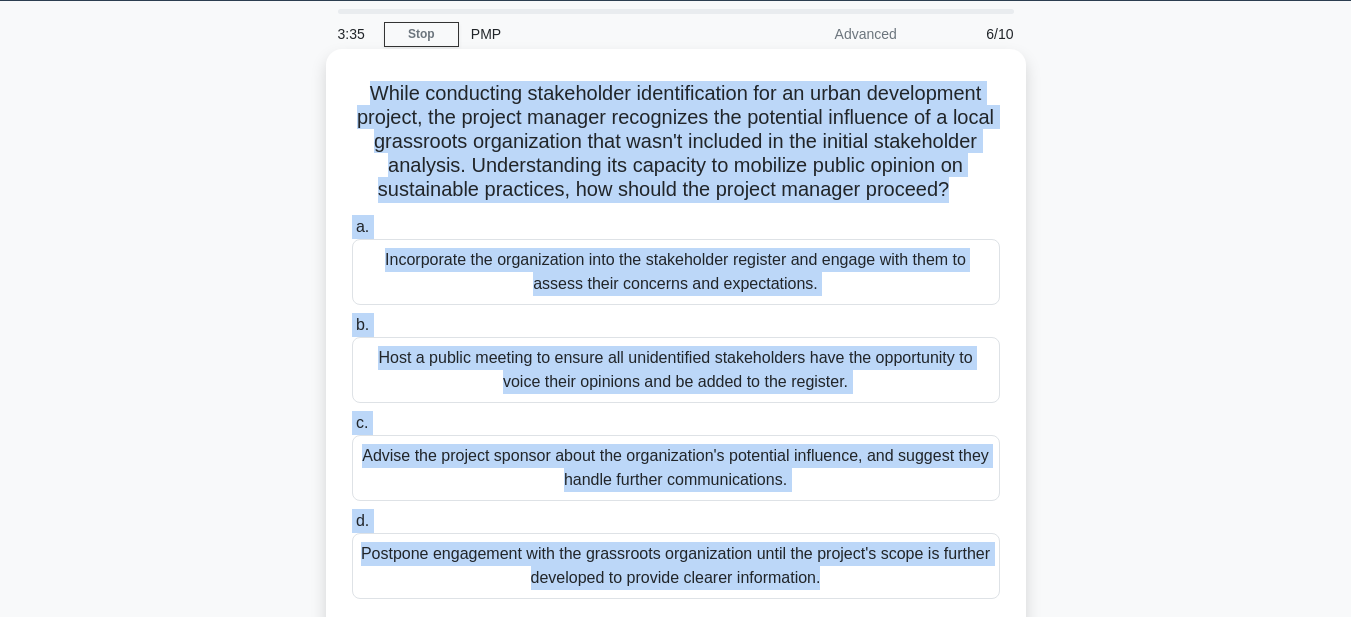 click on "Incorporate the organization into the stakeholder register and engage with them to assess their concerns and expectations." at bounding box center (676, 272) 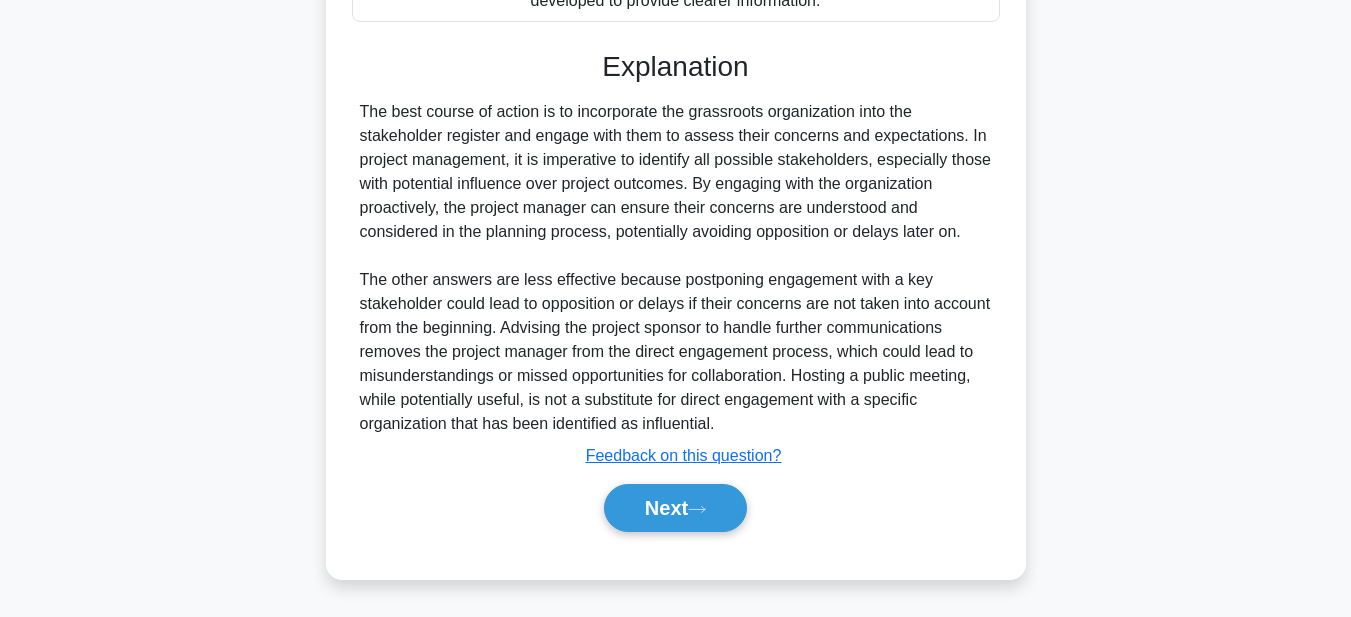 scroll, scrollTop: 665, scrollLeft: 0, axis: vertical 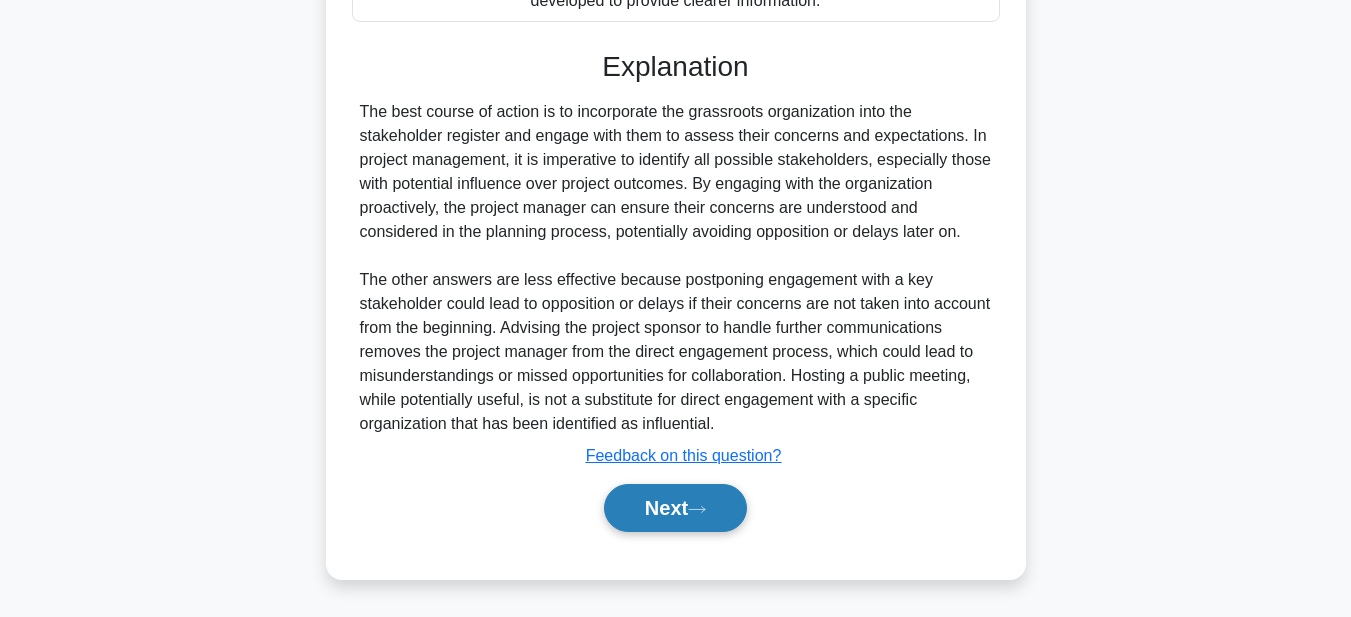 click on "Next" at bounding box center (675, 508) 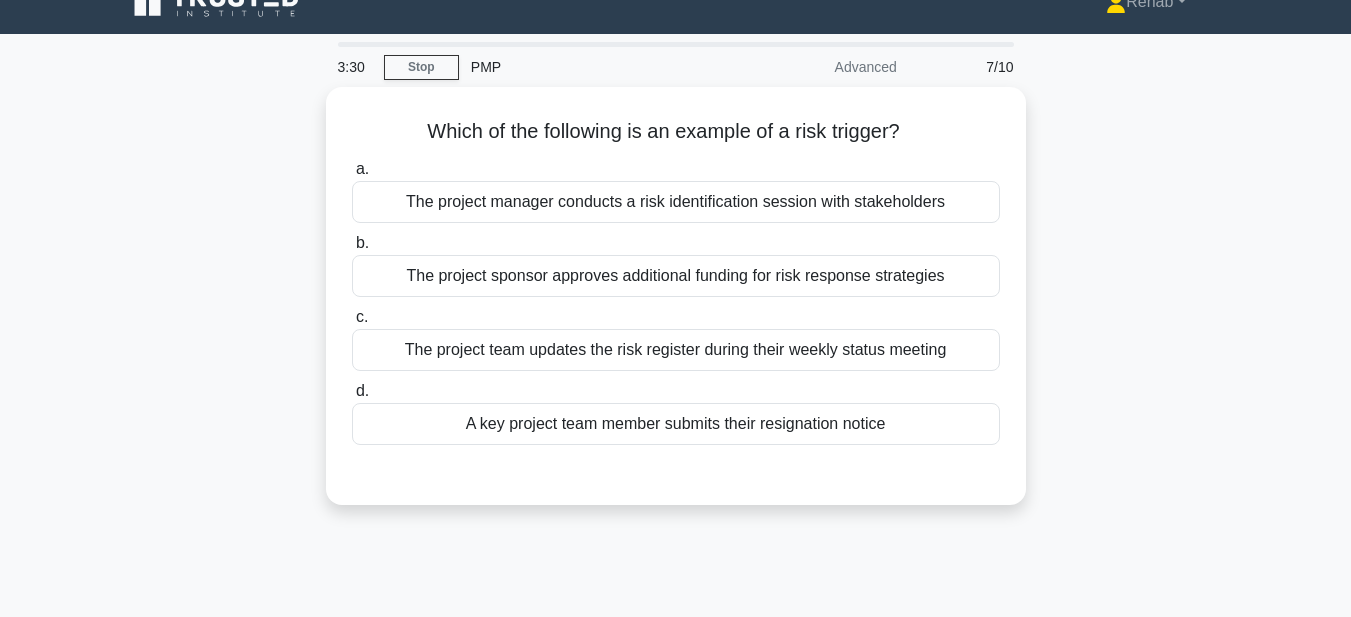 scroll, scrollTop: 0, scrollLeft: 0, axis: both 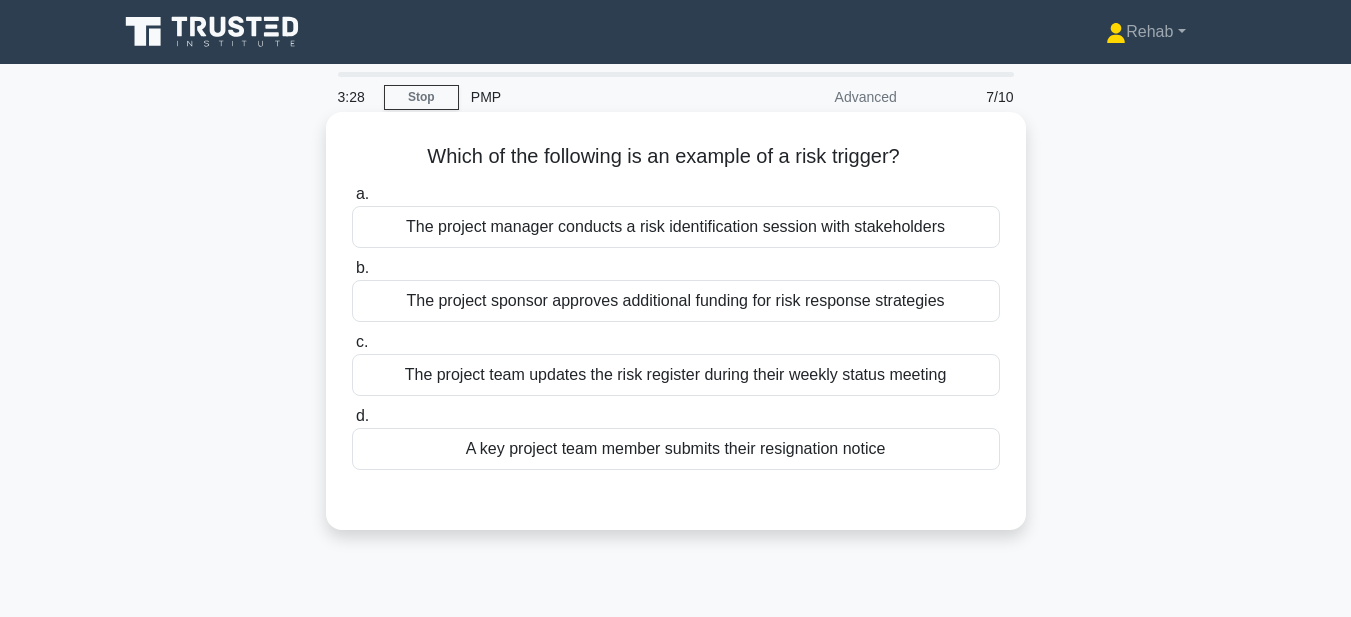 drag, startPoint x: 414, startPoint y: 148, endPoint x: 1024, endPoint y: 458, distance: 684.2514 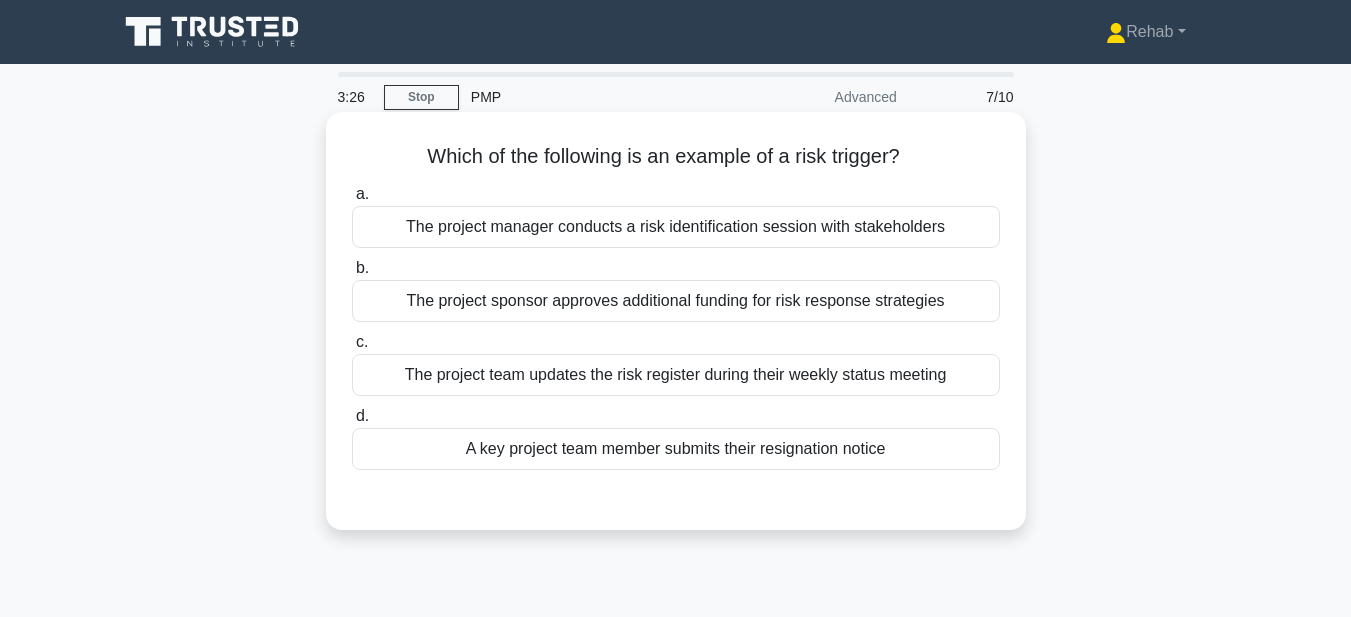 copy on "Which of the following is an example of a risk trigger?
.spinner_0XTQ{transform-origin:center;animation:spinner_y6GP .75s linear infinite}@keyframes spinner_y6GP{100%{transform:rotate(360deg)}}
a.
The project manager conducts a risk identification session with stakeholders
b.
The project sponsor approves additional funding for risk response strategies
c.
The project team updates the risk register during their weekly status meeting
d.
A key project team member submits their resignation notice" 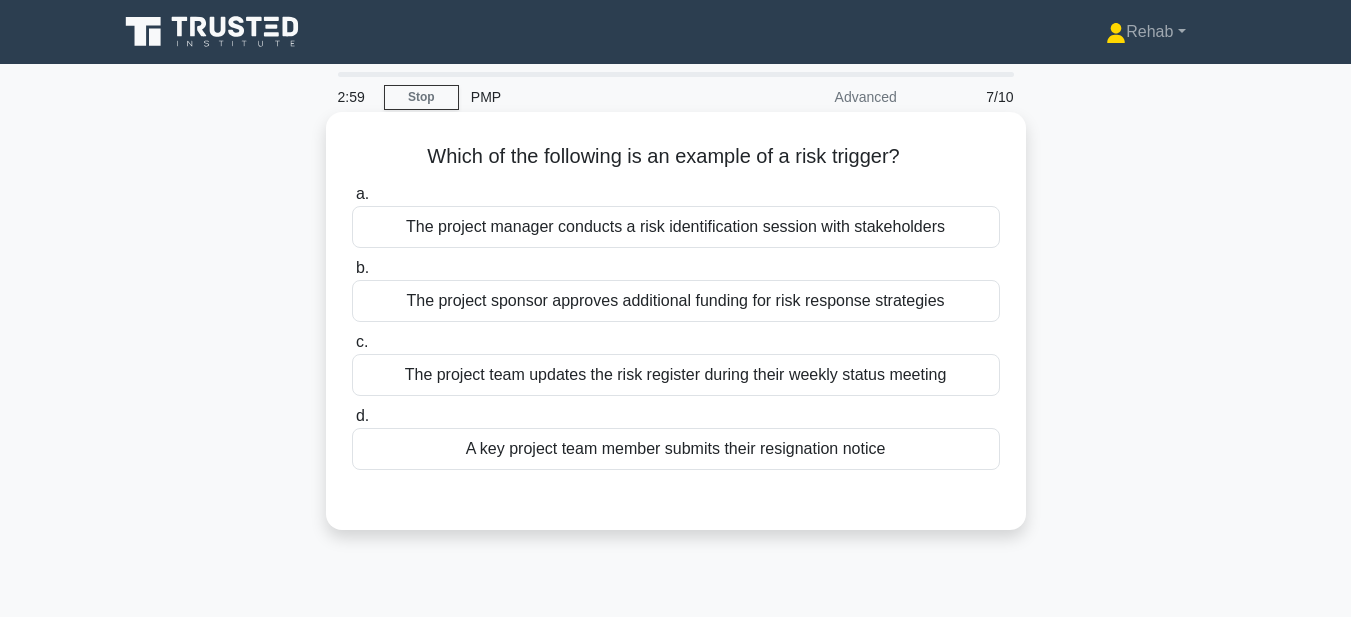 click on "A key project team member submits their resignation notice" at bounding box center (676, 449) 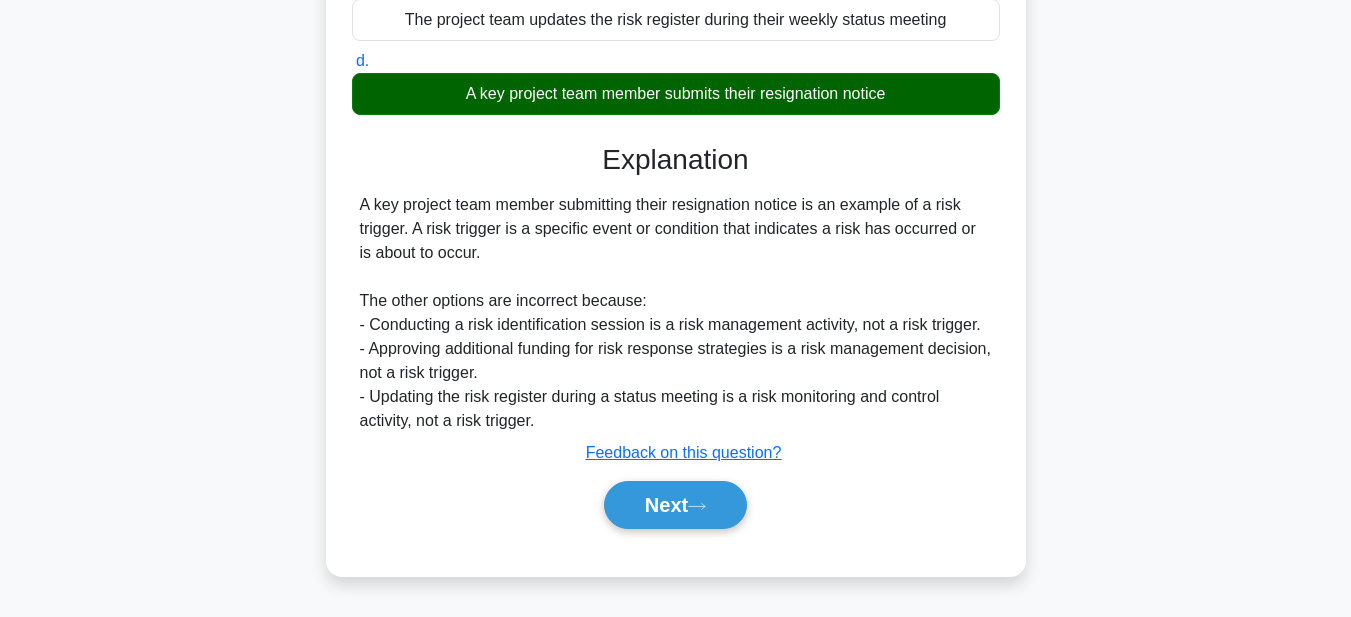 scroll, scrollTop: 463, scrollLeft: 0, axis: vertical 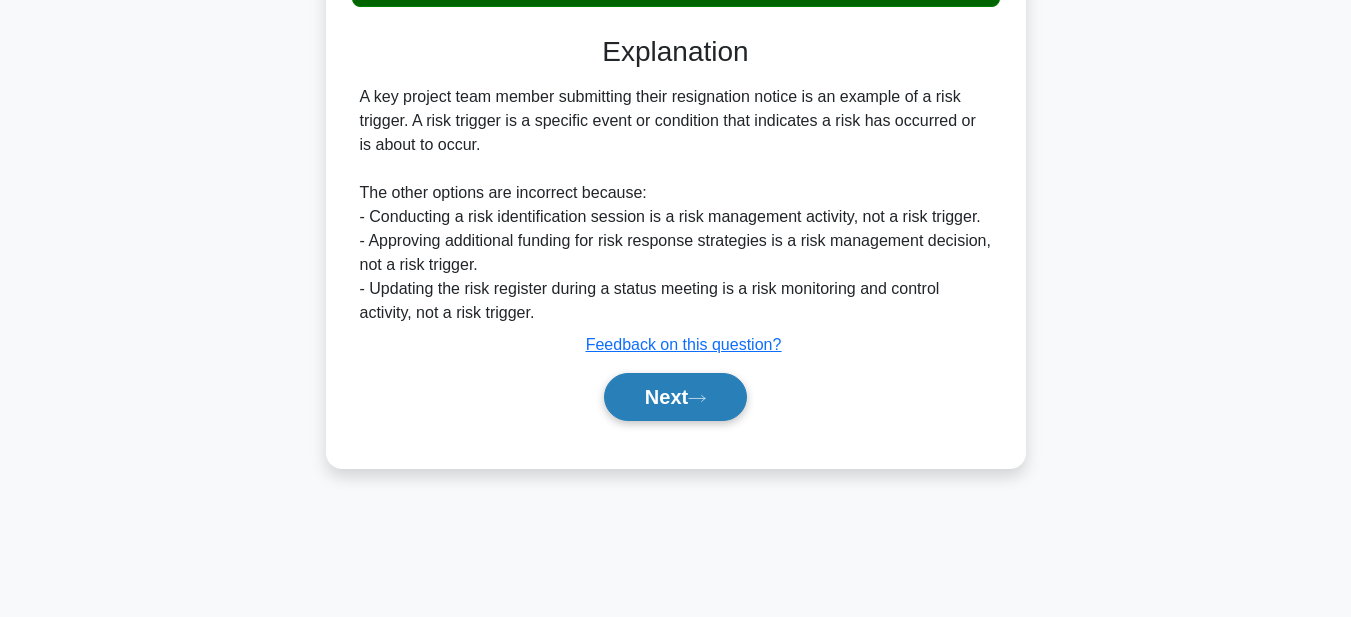 click on "Next" at bounding box center (675, 397) 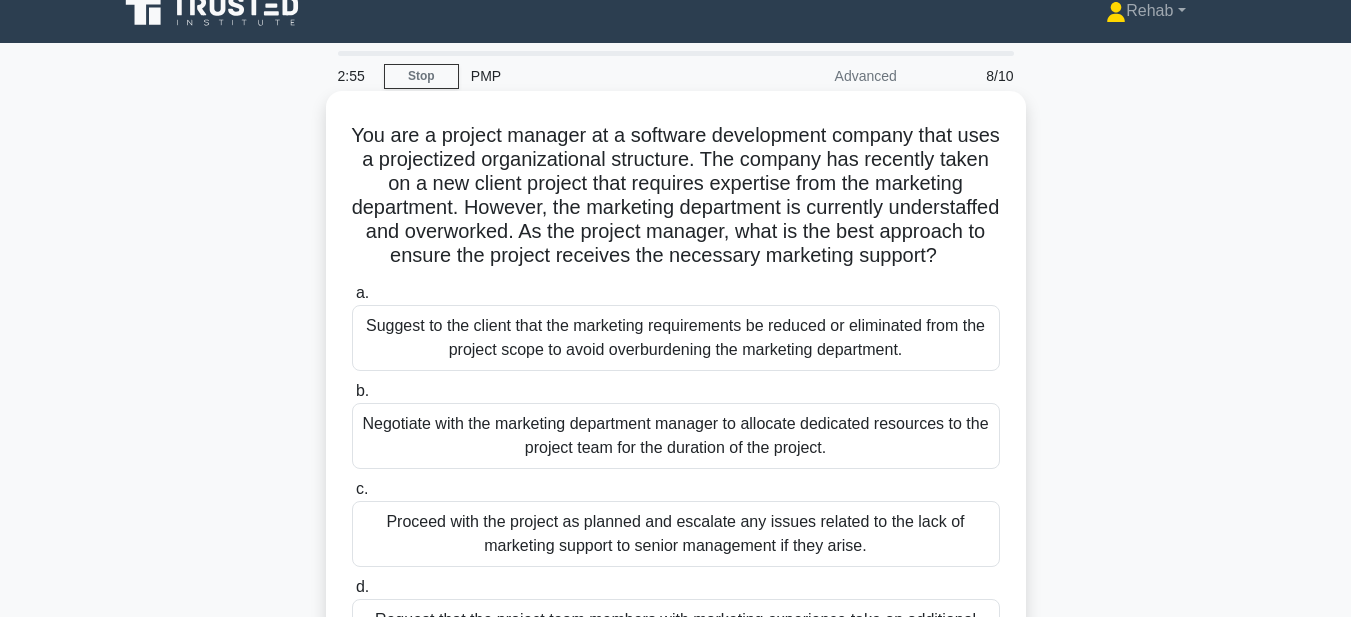 scroll, scrollTop: 0, scrollLeft: 0, axis: both 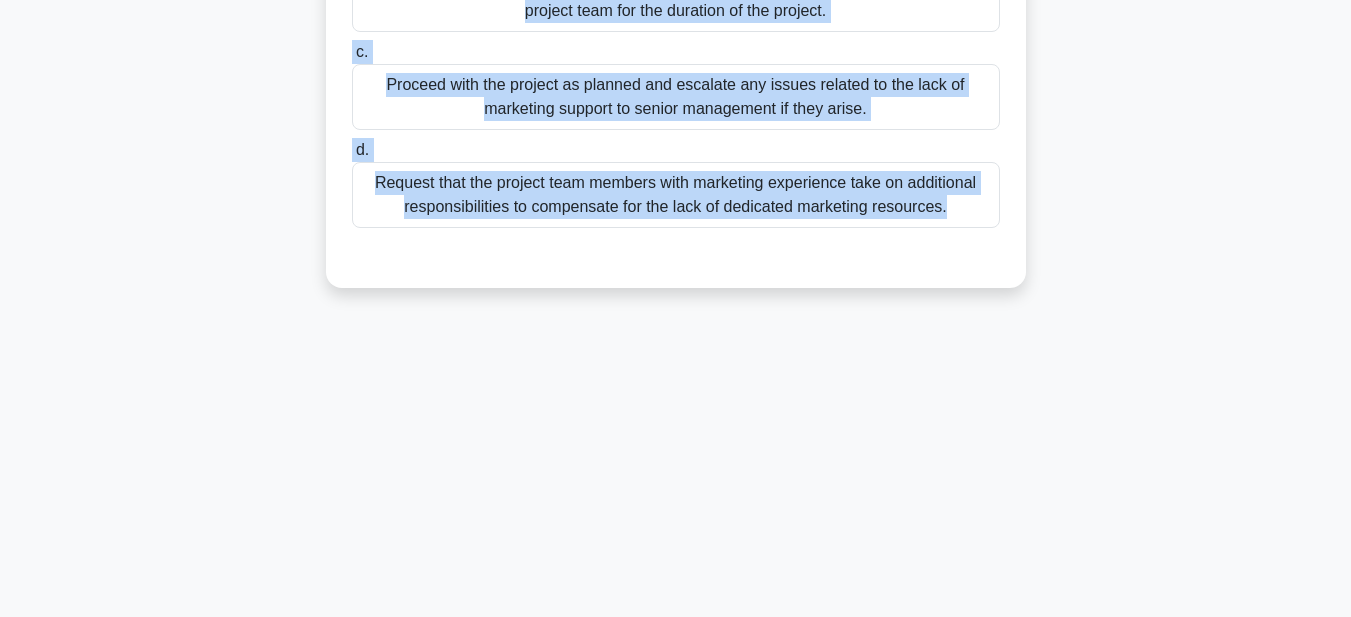 drag, startPoint x: 371, startPoint y: 143, endPoint x: 985, endPoint y: 638, distance: 788.6831 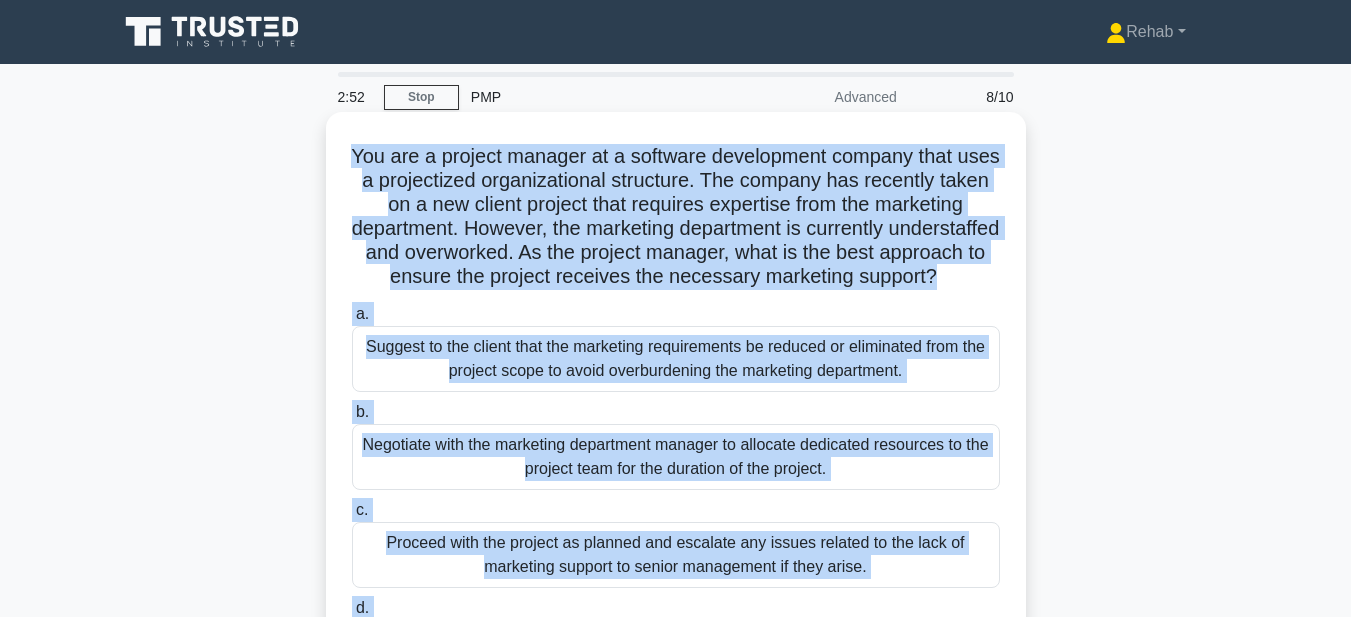 copy on "You are a project manager at a software development company that uses a projectized organizational structure. The company has recently taken on a new client project that requires expertise from the marketing department. However, the marketing department is currently understaffed and overworked. As the project manager, what is the best approach to ensure the project receives the necessary marketing support?
.spinner_0XTQ{transform-origin:center;animation:spinner_y6GP .75s linear infinite}@keyframes spinner_y6GP{100%{transform:rotate(360deg)}}
a.
Suggest to the client that the marketing requirements be reduced or eliminated from the project scope to avoid overburdening the marketing department.
b.
Negotiate with the marketing department manager to allocate dedicated resources to the project team for the duration of the project.
..." 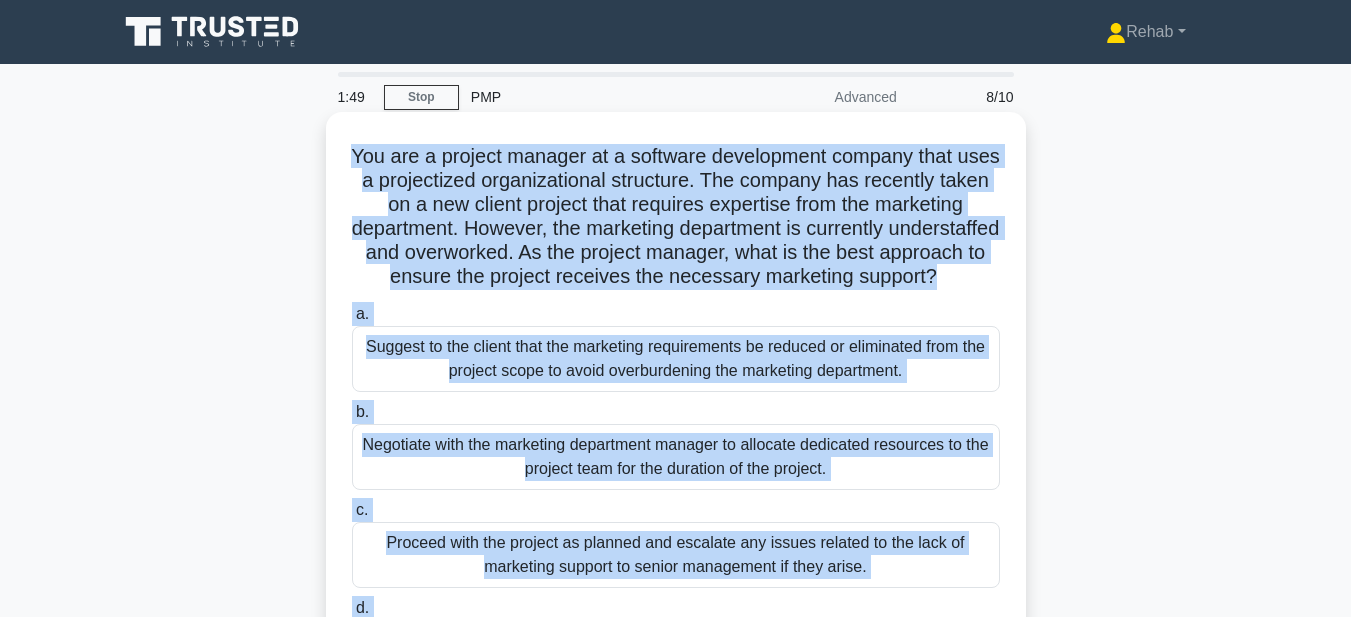 click on "Negotiate with the marketing department manager to allocate dedicated resources to the project team for the duration of the project." at bounding box center (676, 457) 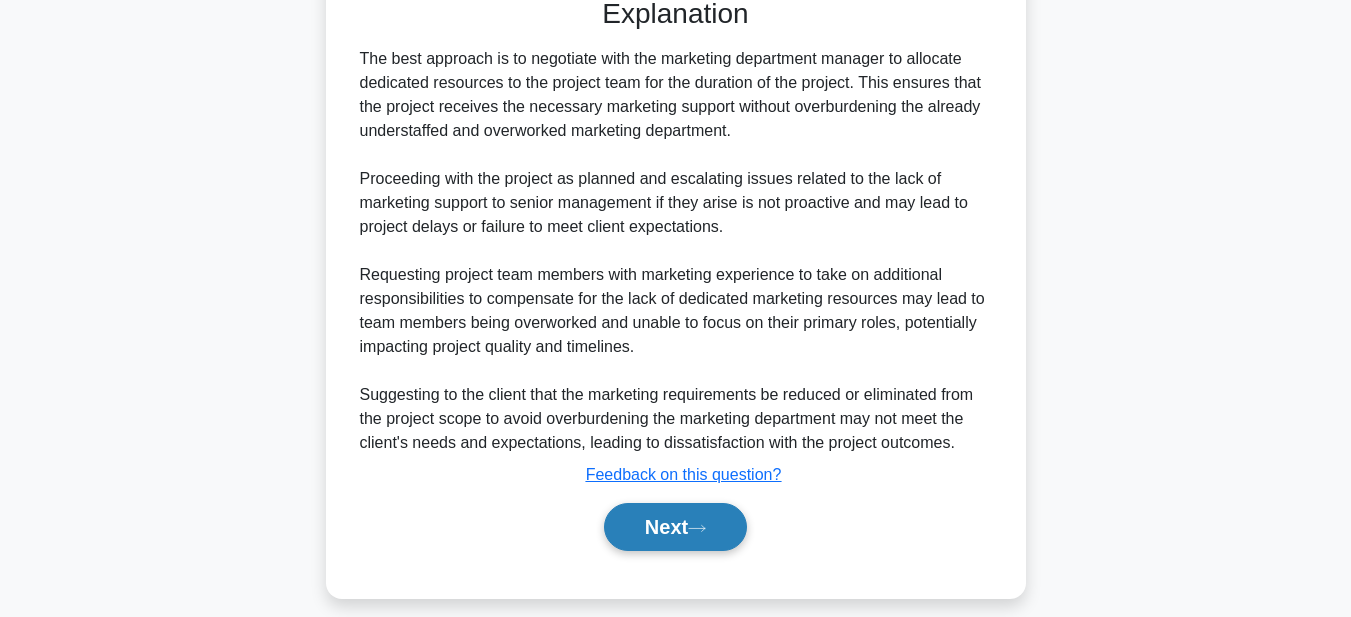 scroll, scrollTop: 761, scrollLeft: 0, axis: vertical 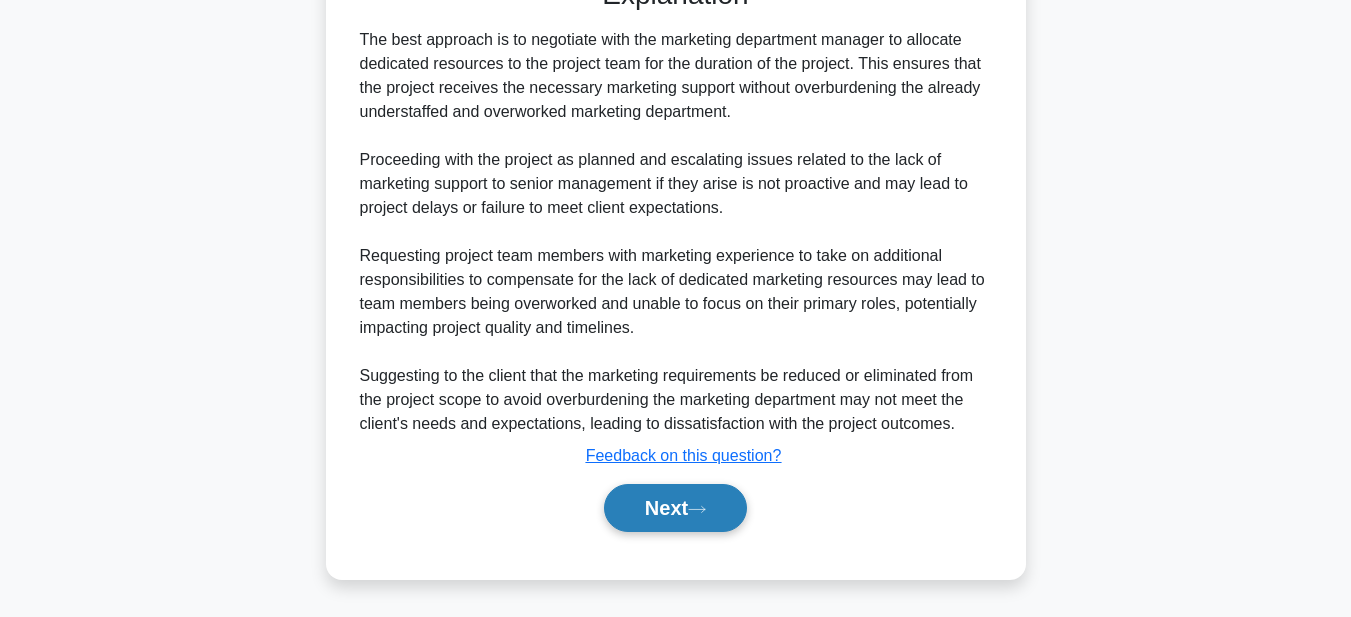 click on "Next" at bounding box center (675, 508) 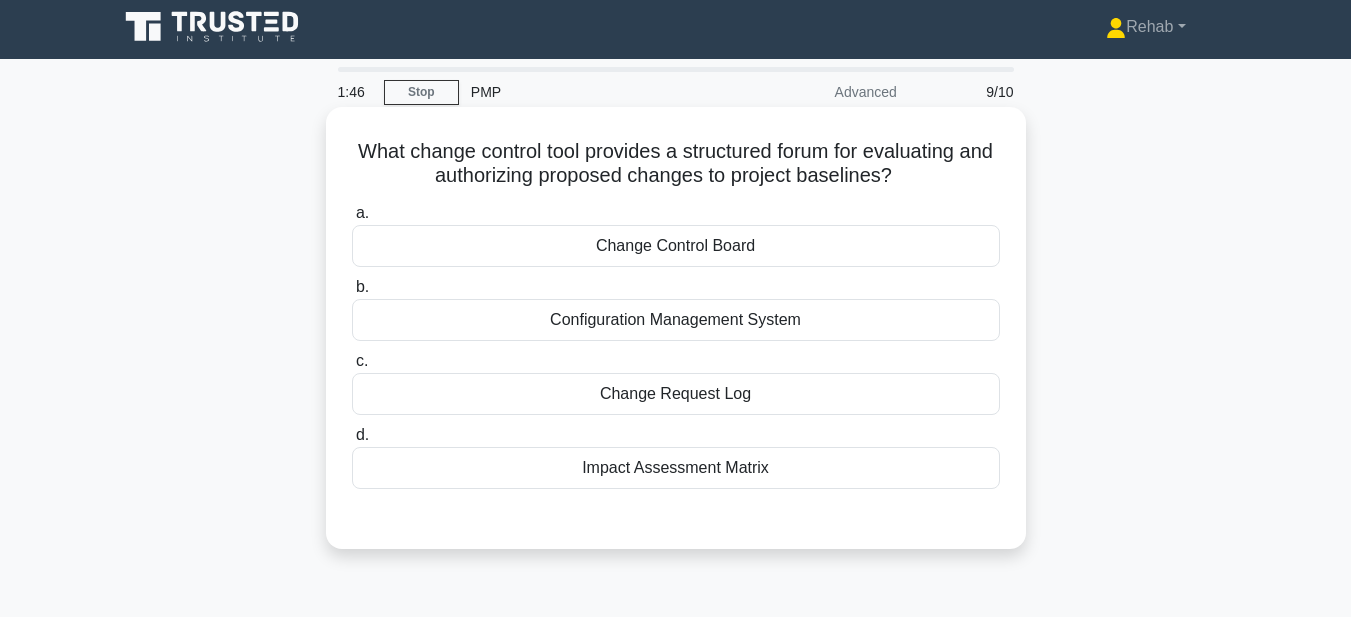 scroll, scrollTop: 0, scrollLeft: 0, axis: both 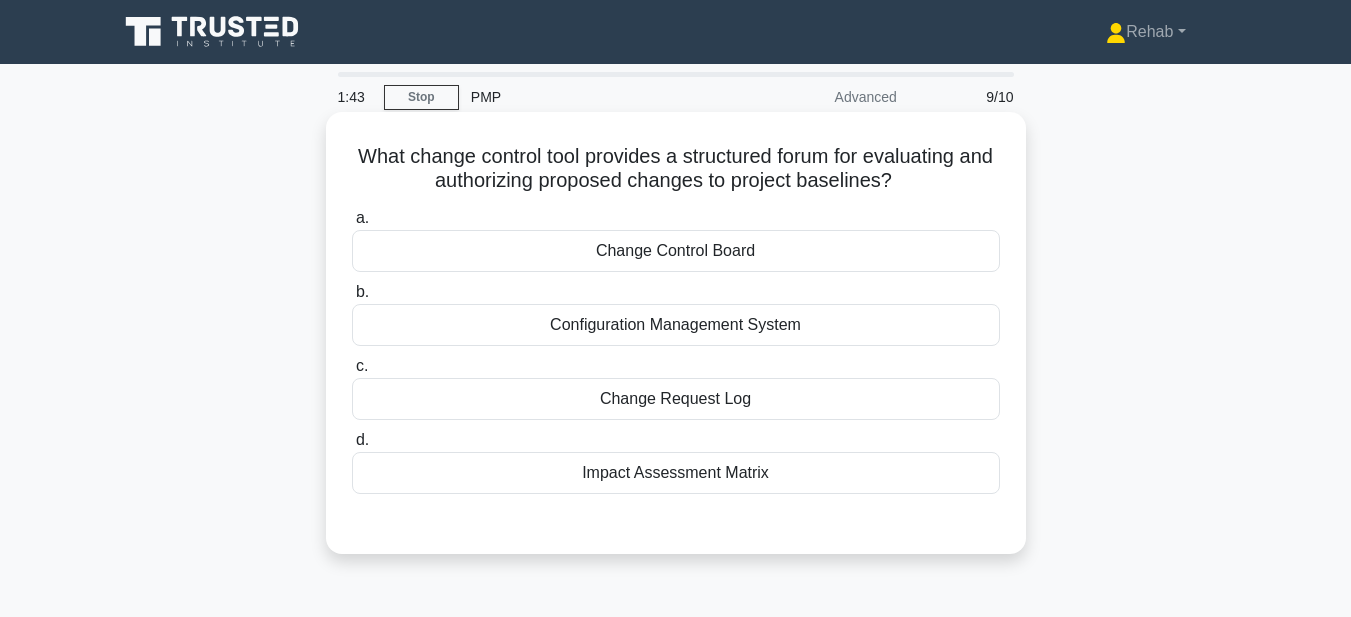 drag, startPoint x: 356, startPoint y: 148, endPoint x: 809, endPoint y: 458, distance: 548.9162 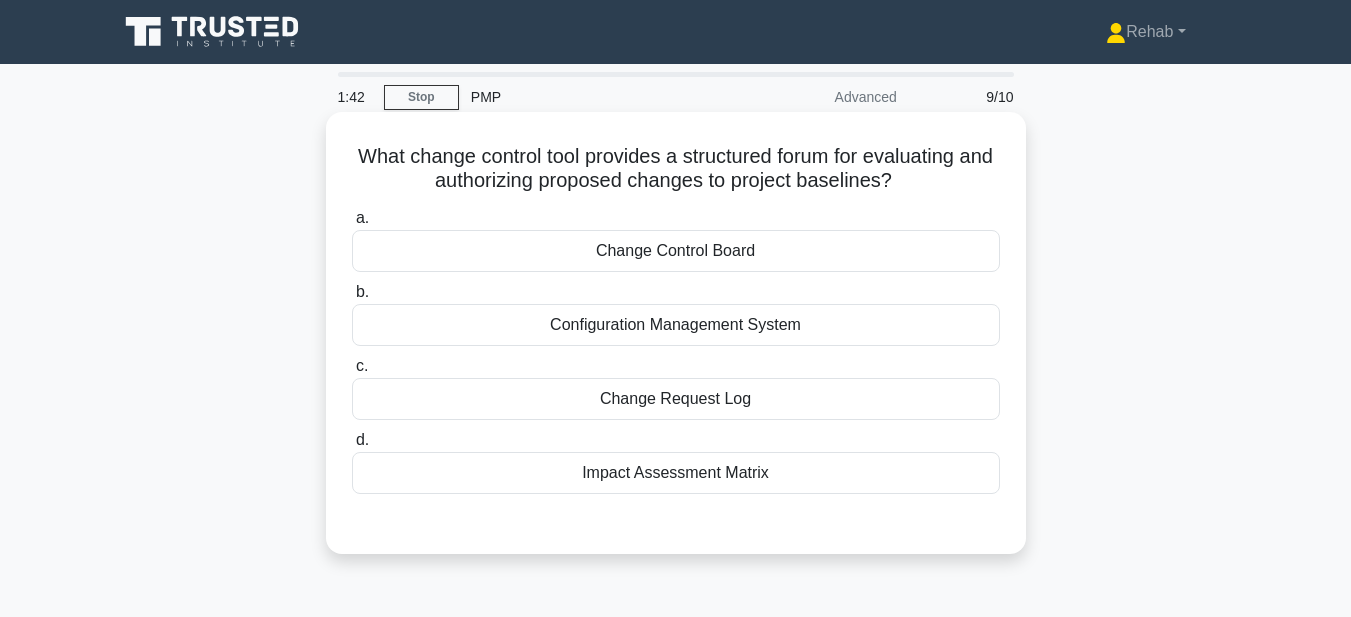 copy on "What change control tool provides a structured forum for evaluating and authorizing proposed changes to project baselines?
.spinner_0XTQ{transform-origin:center;animation:spinner_y6GP .75s linear infinite}@keyframes spinner_y6GP{100%{transform:rotate(360deg)}}
a.
Change Control Board
b.
Configuration Management System
c.
Change Request Log
d.
Impact Assessment Matrix" 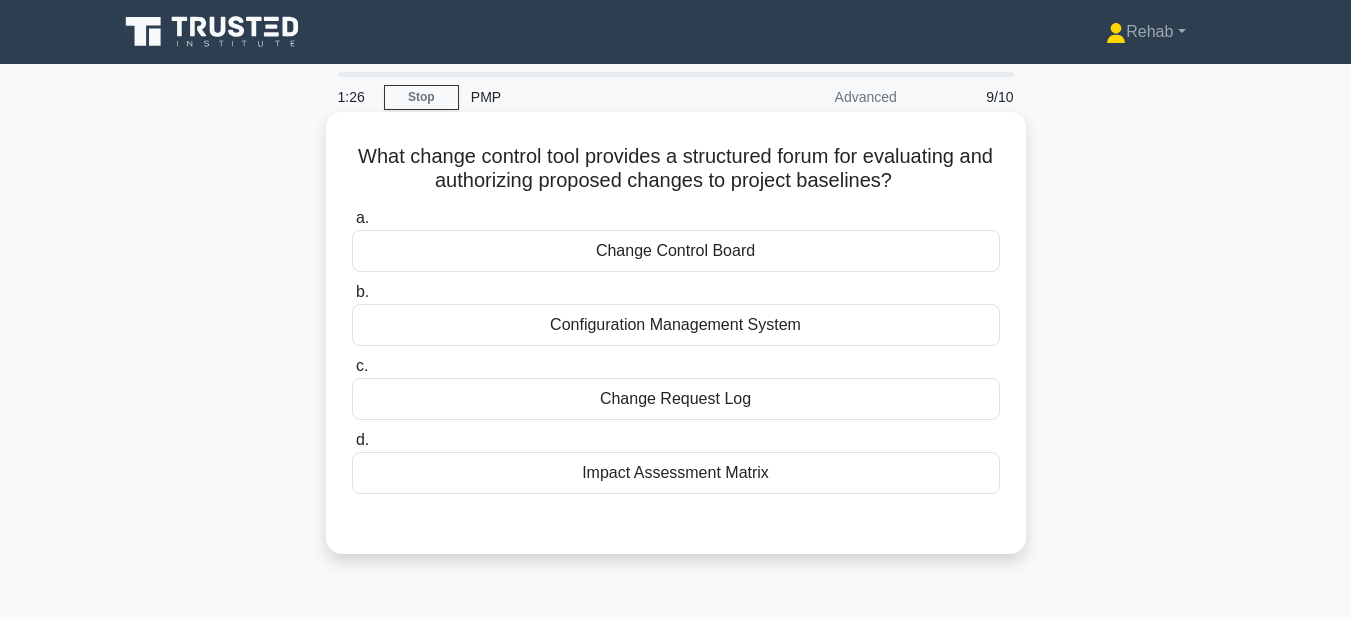 click on "Change Request Log" at bounding box center (676, 399) 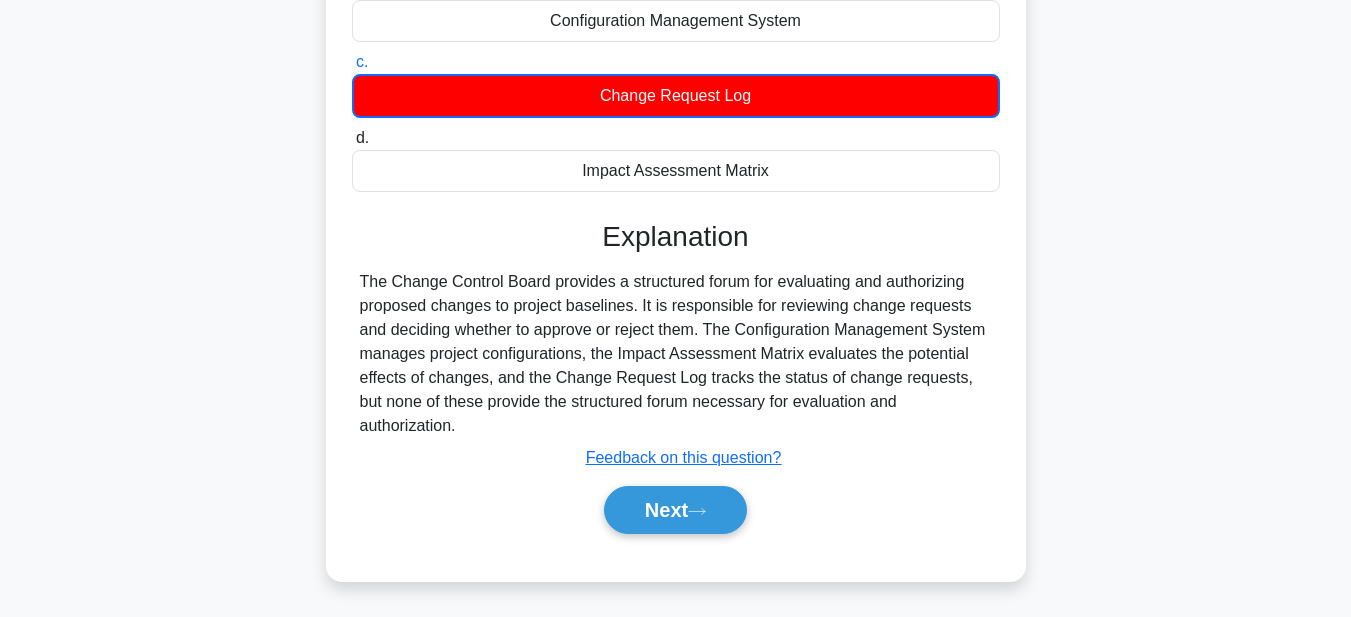 scroll, scrollTop: 300, scrollLeft: 0, axis: vertical 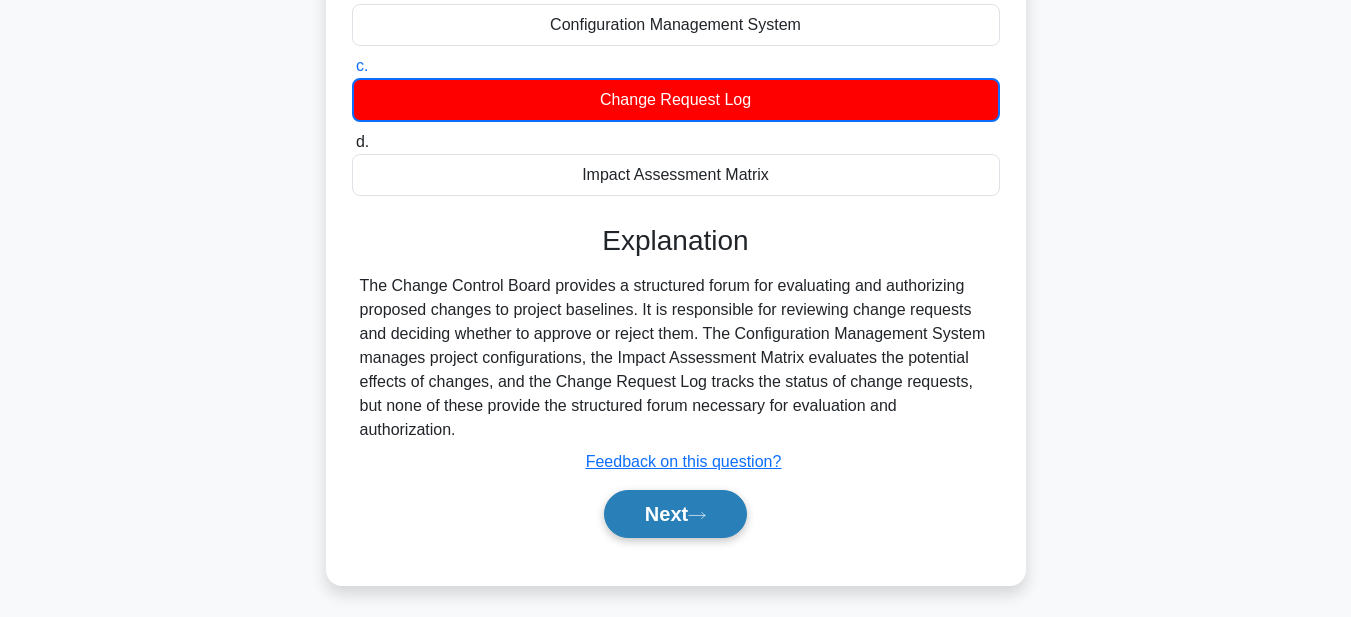 click on "Next" at bounding box center (675, 514) 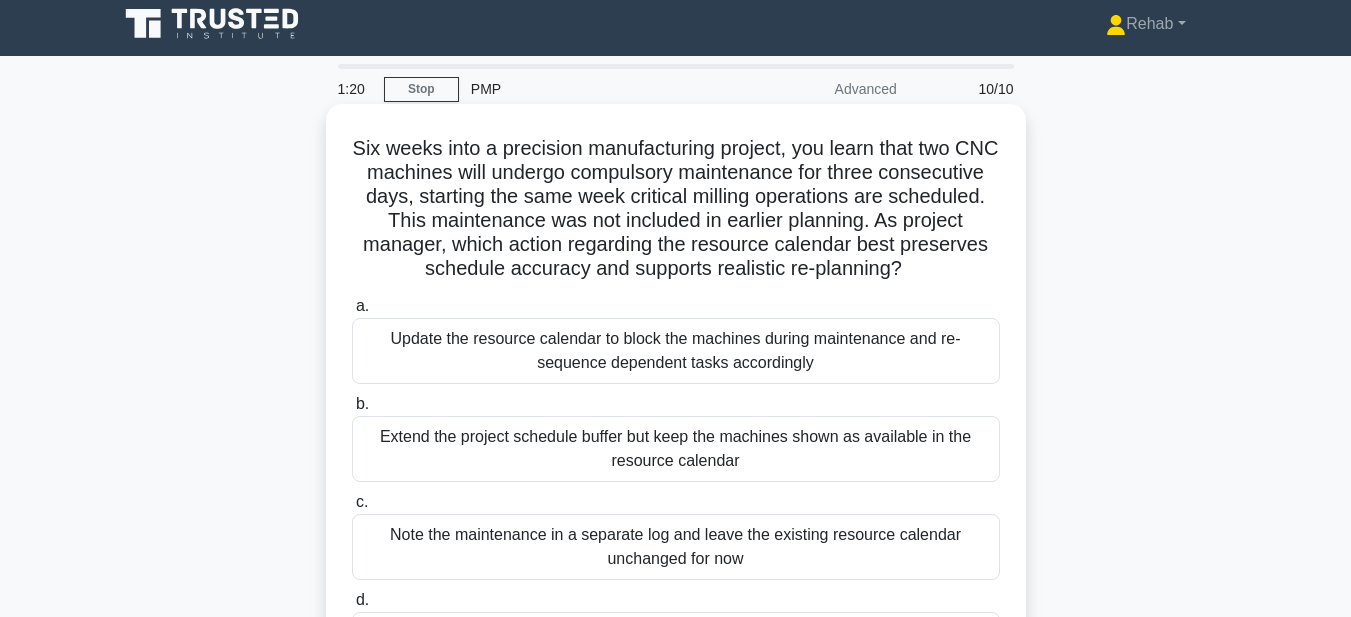 scroll, scrollTop: 0, scrollLeft: 0, axis: both 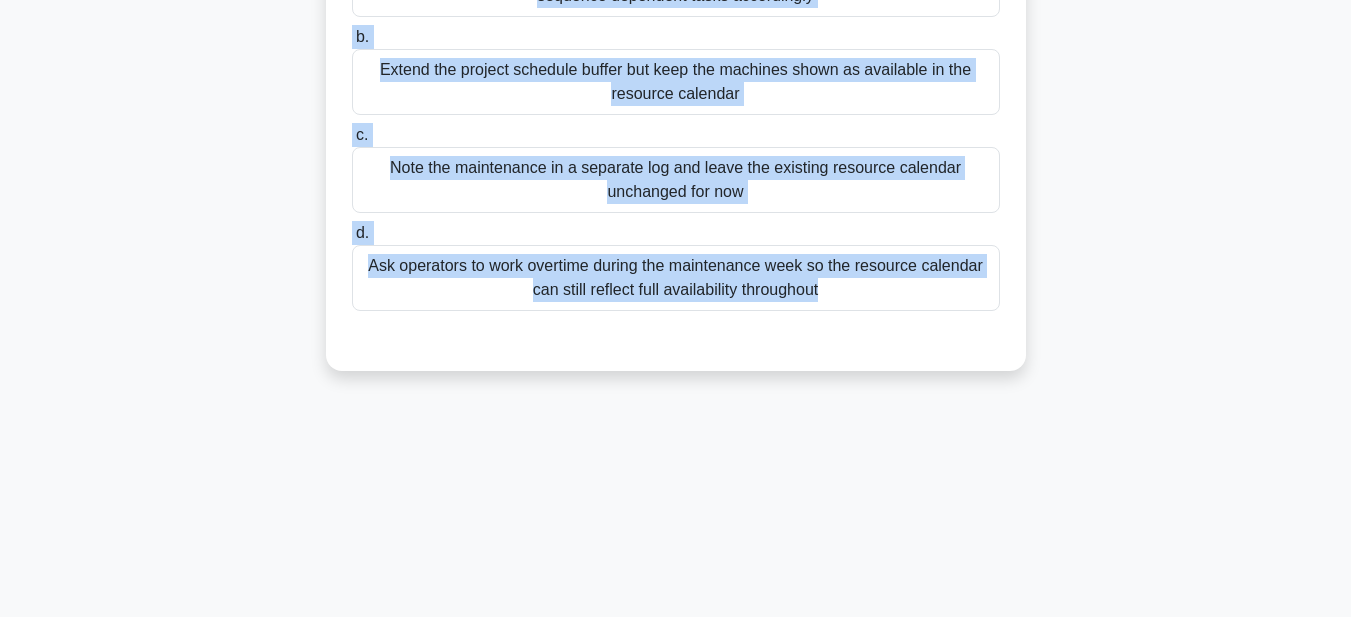 drag, startPoint x: 353, startPoint y: 152, endPoint x: 1007, endPoint y: 540, distance: 760.4341 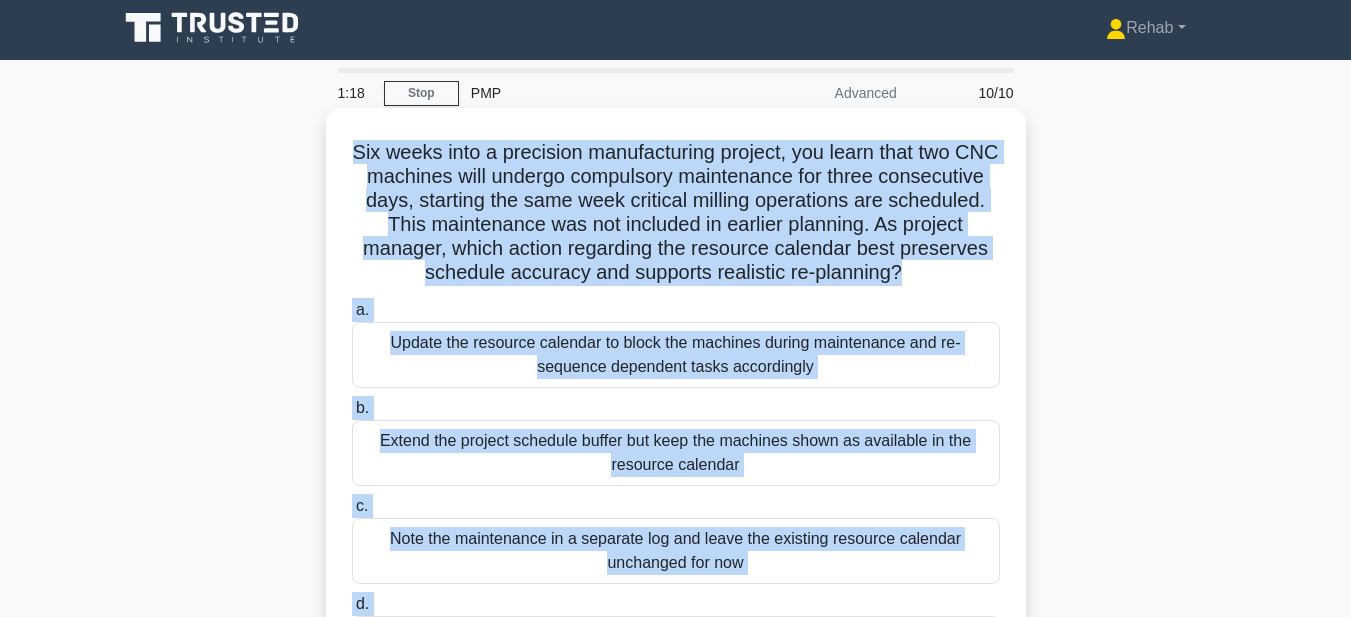 scroll, scrollTop: 0, scrollLeft: 0, axis: both 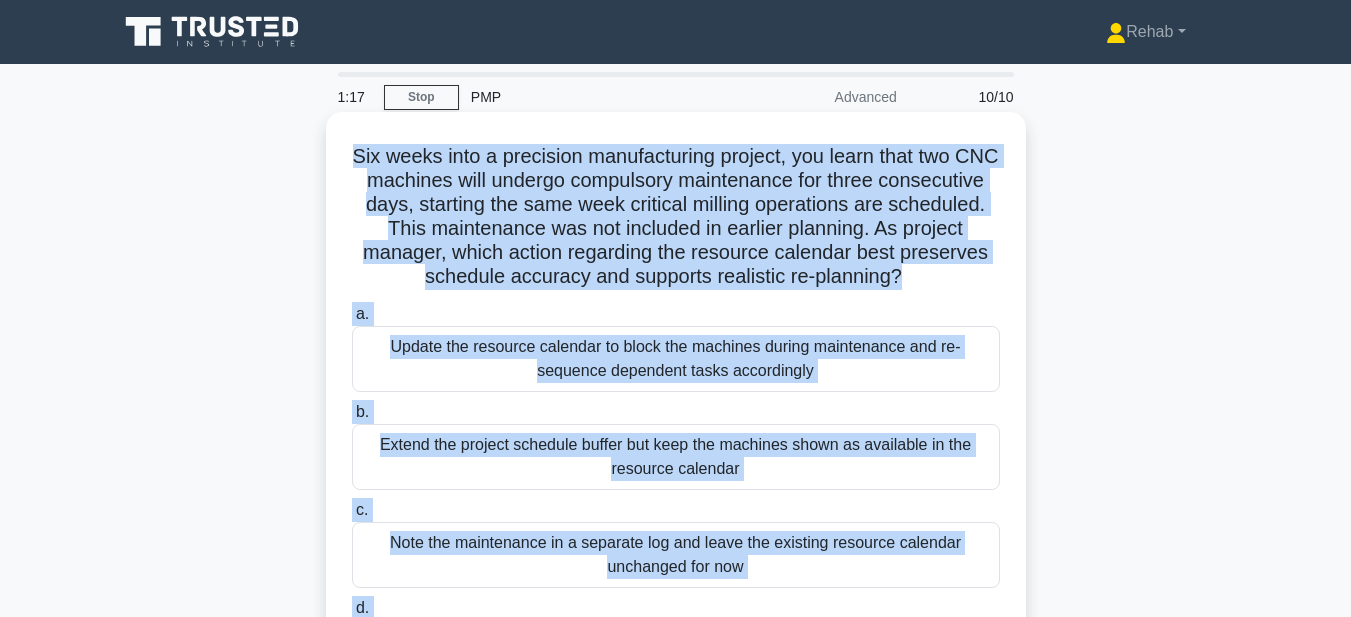 copy on "Six weeks into a precision manufacturing project, you learn that two CNC machines will undergo compulsory maintenance for three consecutive days, starting the same week critical milling operations are scheduled. This maintenance was not included in earlier planning. As project manager, which action regarding the resource calendar best preserves schedule accuracy and supports realistic re-planning?
.spinner_0XTQ{transform-origin:center;animation:spinner_y6GP .75s linear infinite}@keyframes spinner_y6GP{100%{transform:rotate(360deg)}}
a.
Update the resource calendar to block the machines during maintenance and re-sequence dependent tasks accordingly
b.
Extend the project schedule buffer but keep the machines shown as available in the resource calendar
c.
Note the maintenance i..." 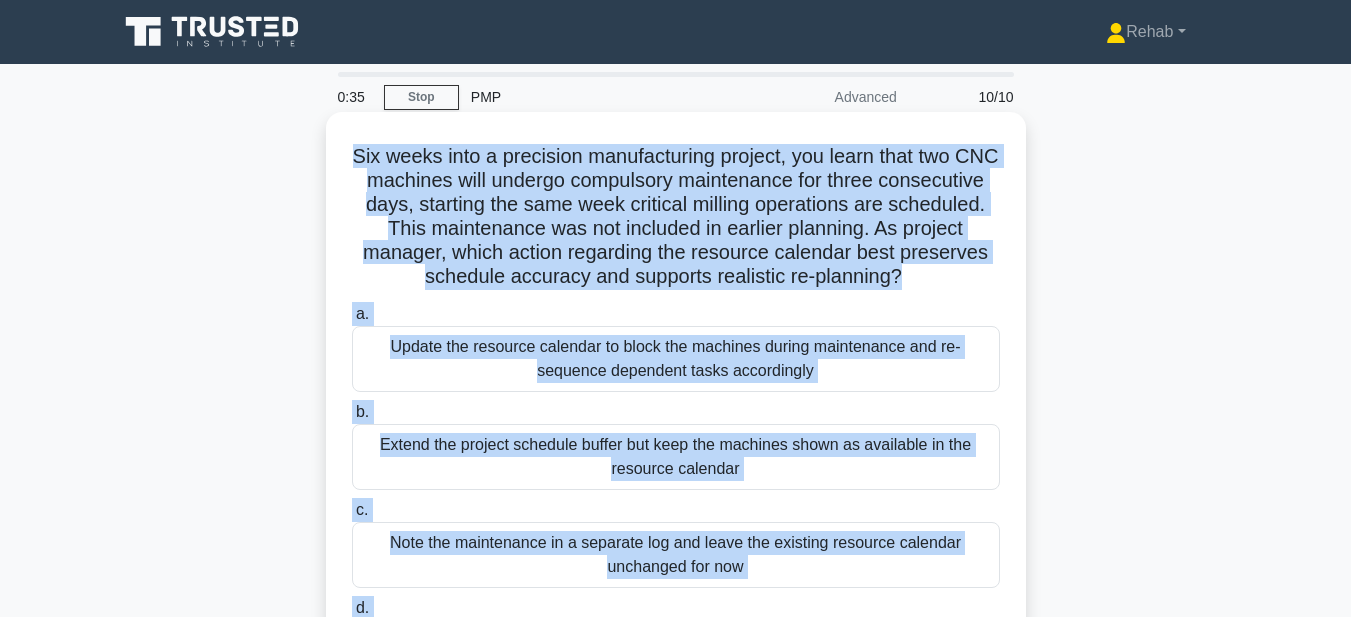 click on "Update the resource calendar to block the machines during maintenance and re-sequence dependent tasks accordingly" at bounding box center (676, 359) 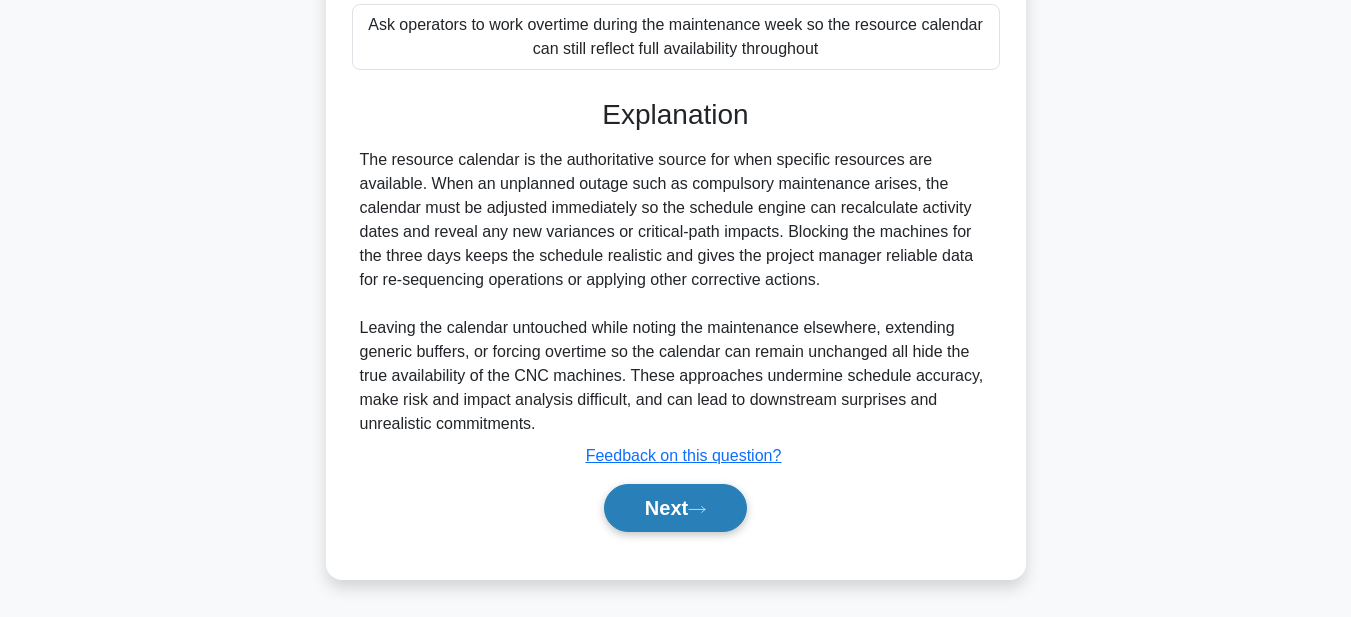 scroll, scrollTop: 617, scrollLeft: 0, axis: vertical 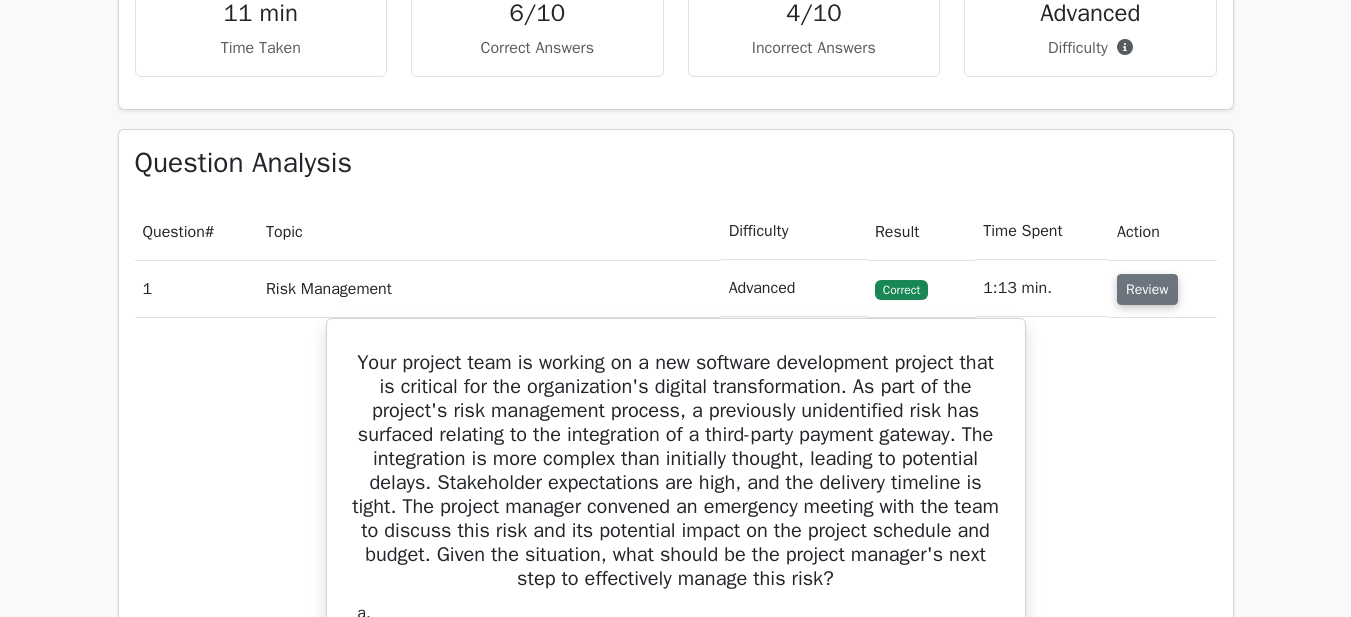click on "Review" at bounding box center [1147, 289] 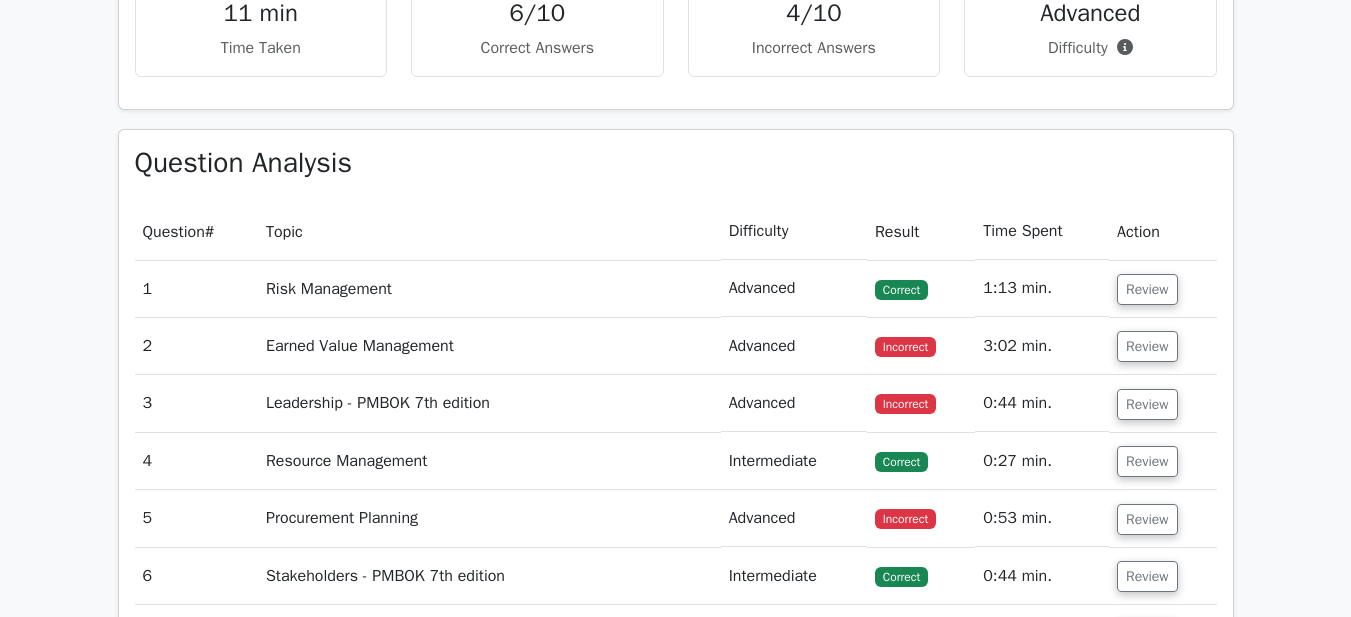 scroll, scrollTop: 1178, scrollLeft: 0, axis: vertical 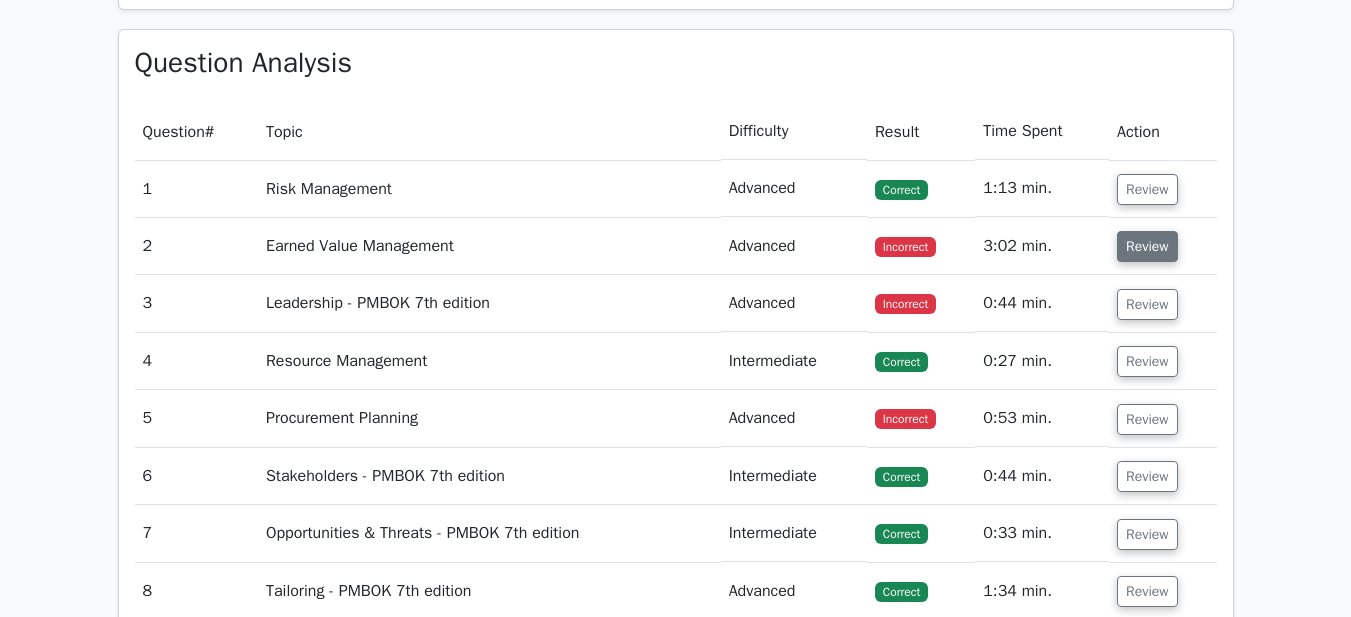 click on "Review" at bounding box center [1147, 246] 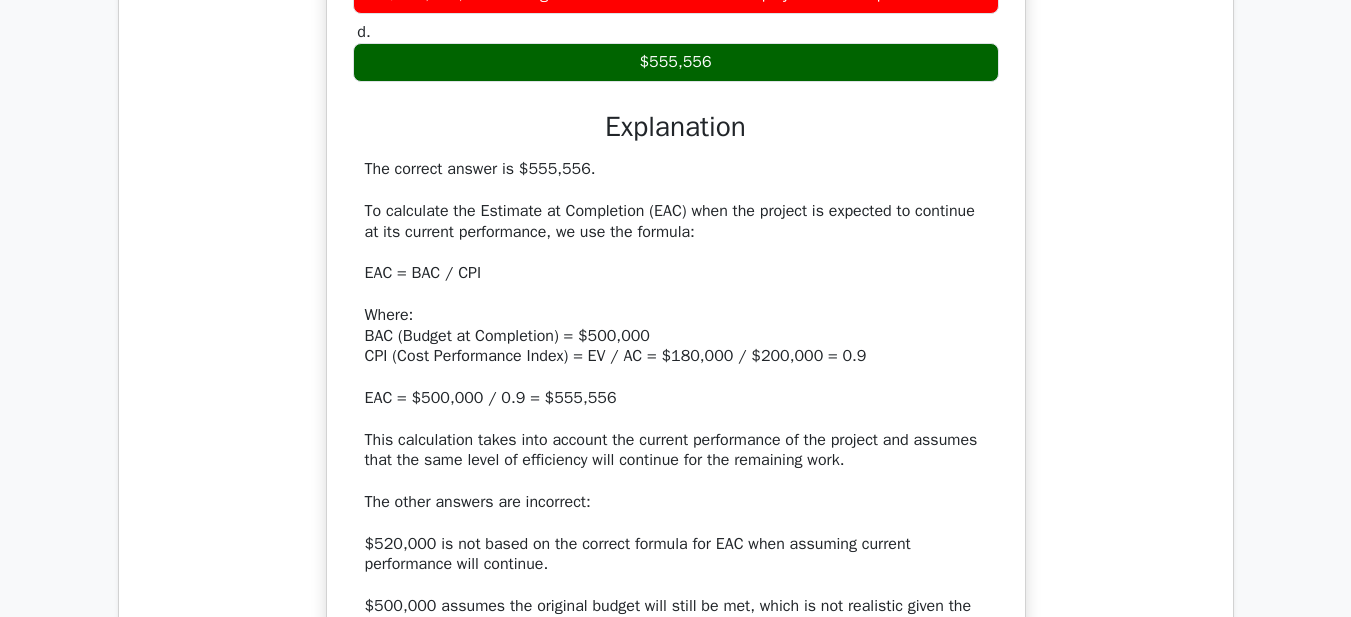 scroll, scrollTop: 1778, scrollLeft: 0, axis: vertical 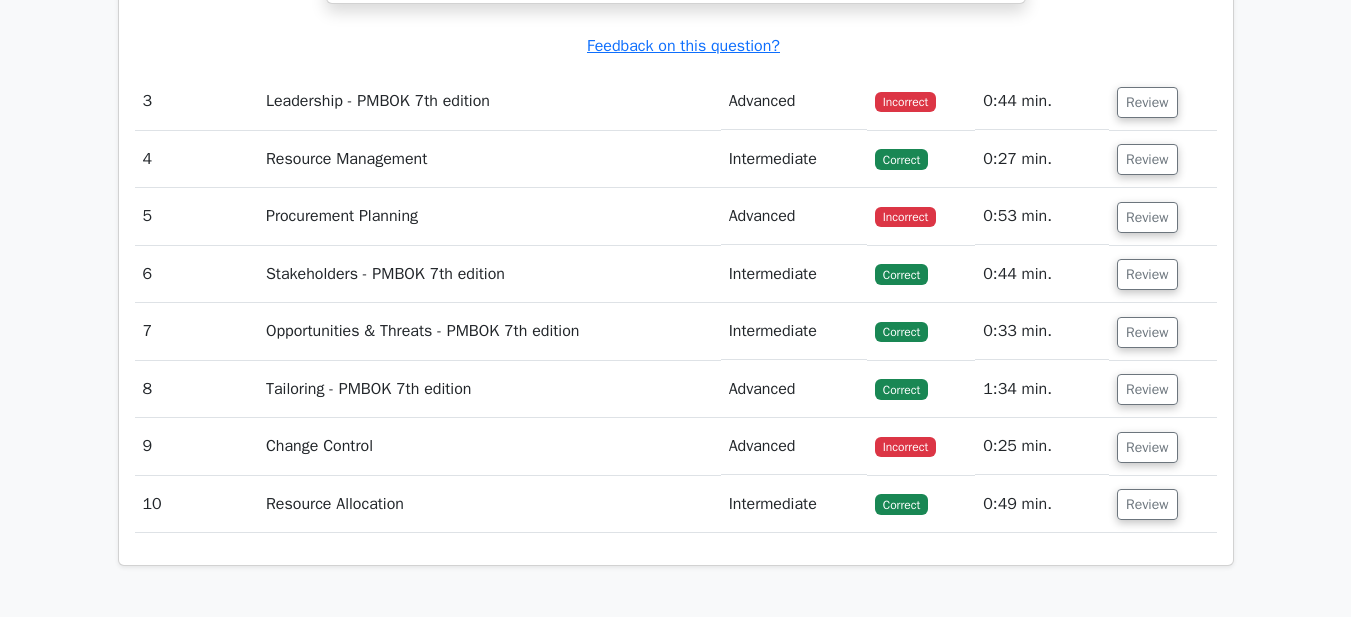 drag, startPoint x: 360, startPoint y: 201, endPoint x: 832, endPoint y: 646, distance: 648.69794 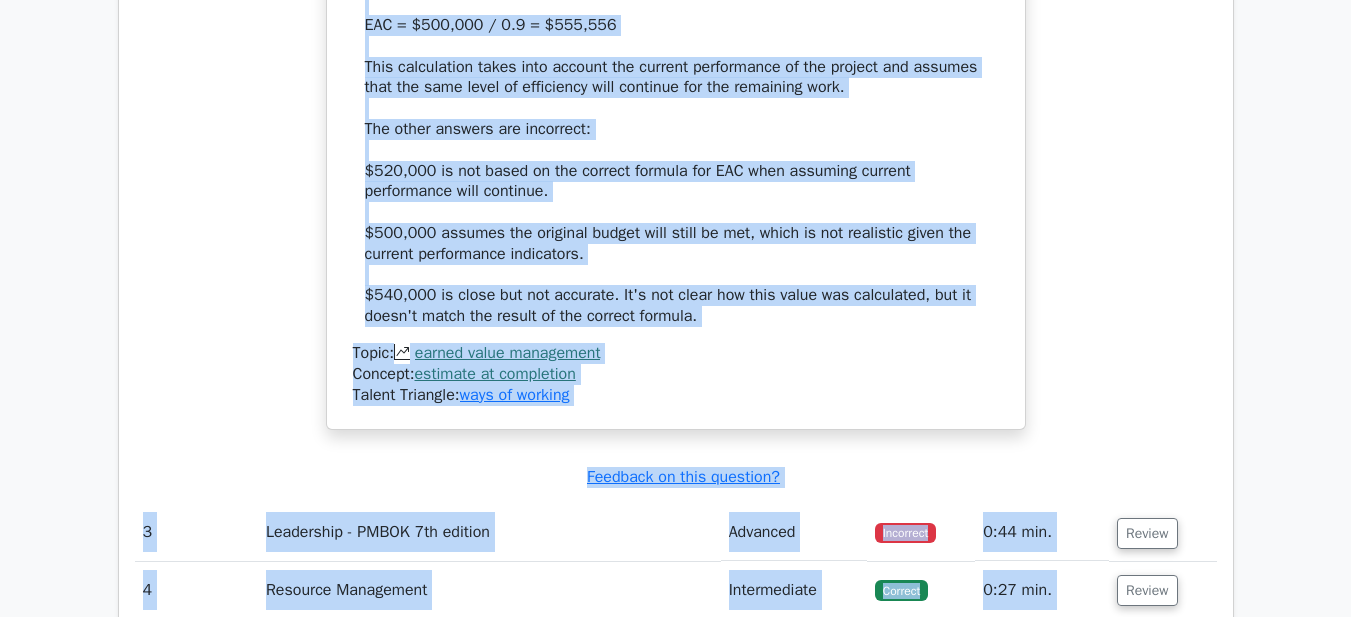 scroll, scrollTop: 2029, scrollLeft: 0, axis: vertical 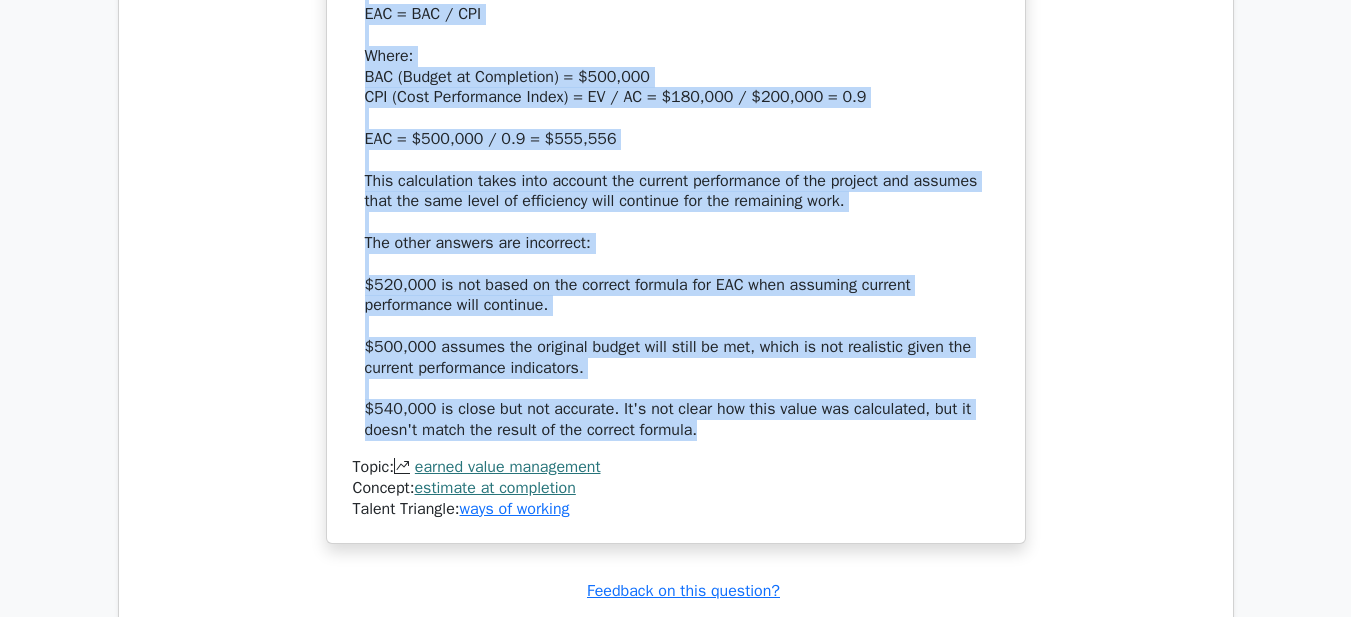 click on "The correct answer is $555,556. To calculate the Estimate at Completion (EAC) when the project is expected to continue at its current performance, we use the formula: EAC = BAC / CPI Where: BAC (Budget at Completion) = $500,000 CPI (Cost Performance Index) = EV / AC = $180,000 / $200,000 = 0.9 EAC = $500,000 / 0.9 = $555,556 This calculation takes into account the current performance of the project and assumes that the same level of efficiency will continue for the remaining work. The other answers are incorrect: $520,000 is not based on the correct formula for EAC when assuming current performance will continue. $500,000 assumes the original budget will still be met, which is not realistic given the current performance indicators. $540,000 is close but not accurate. It's not clear how this value was calculated, but it doesn't match the result of the correct formula." at bounding box center (676, 170) 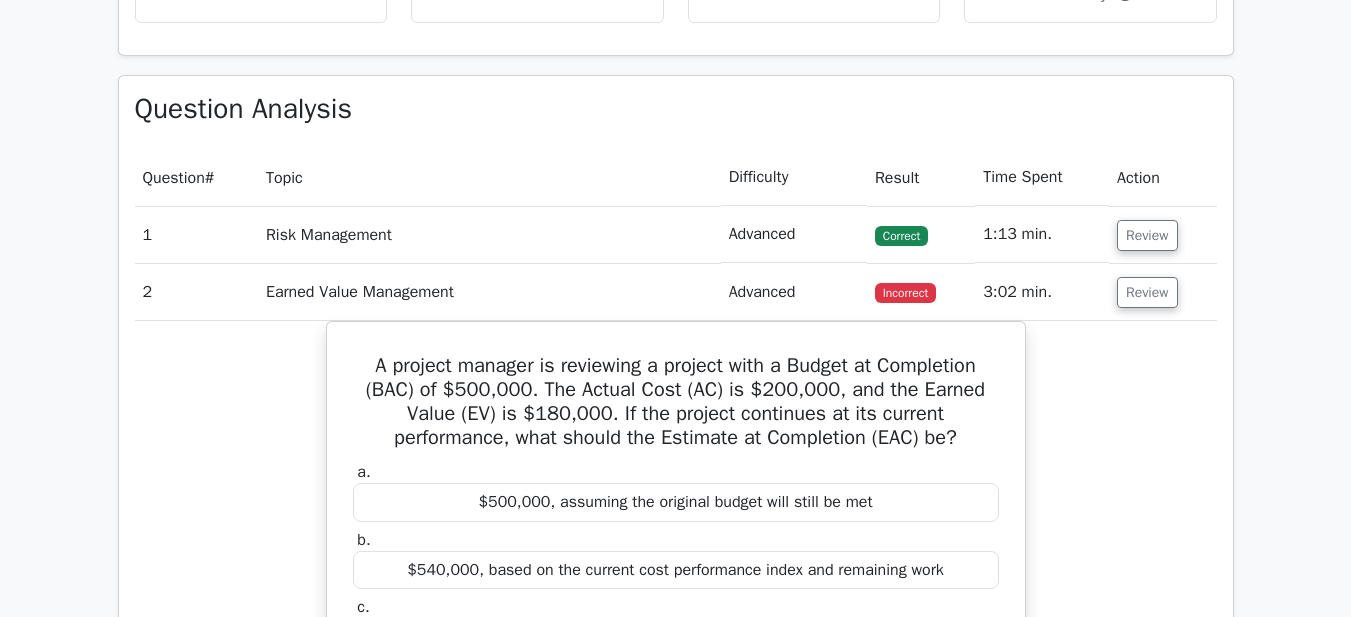 scroll, scrollTop: 1129, scrollLeft: 0, axis: vertical 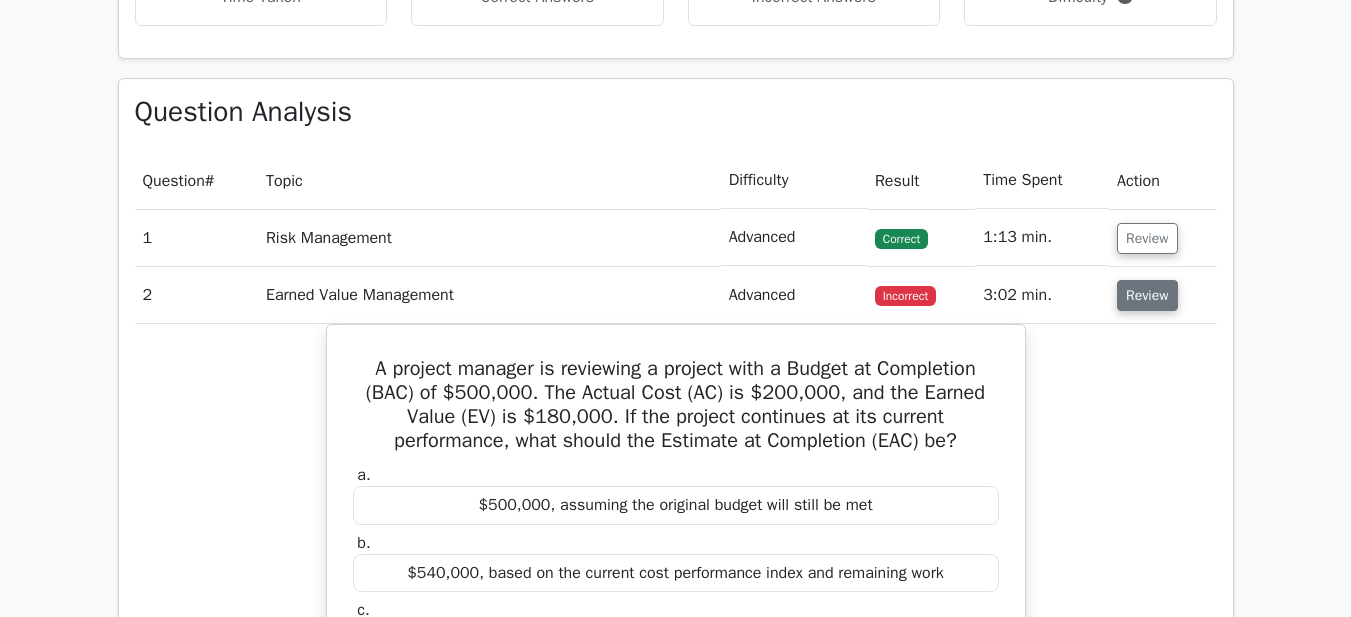 click on "Review" at bounding box center [1147, 295] 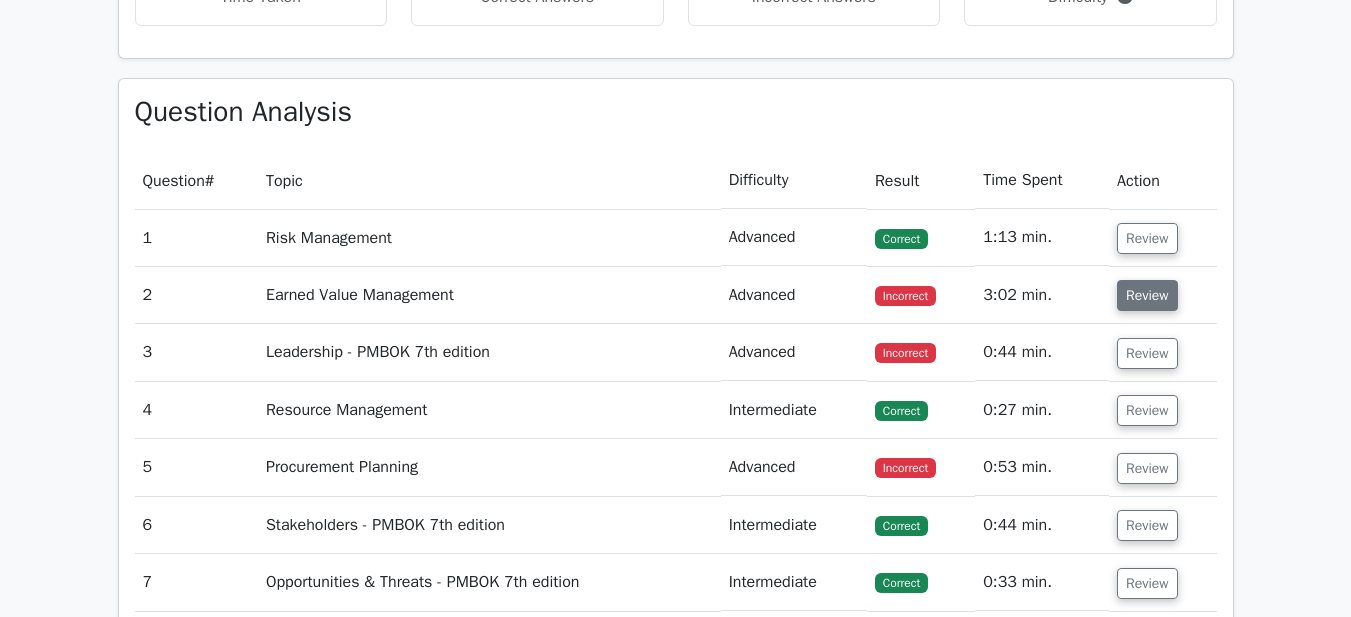 click on "Review" at bounding box center [1147, 295] 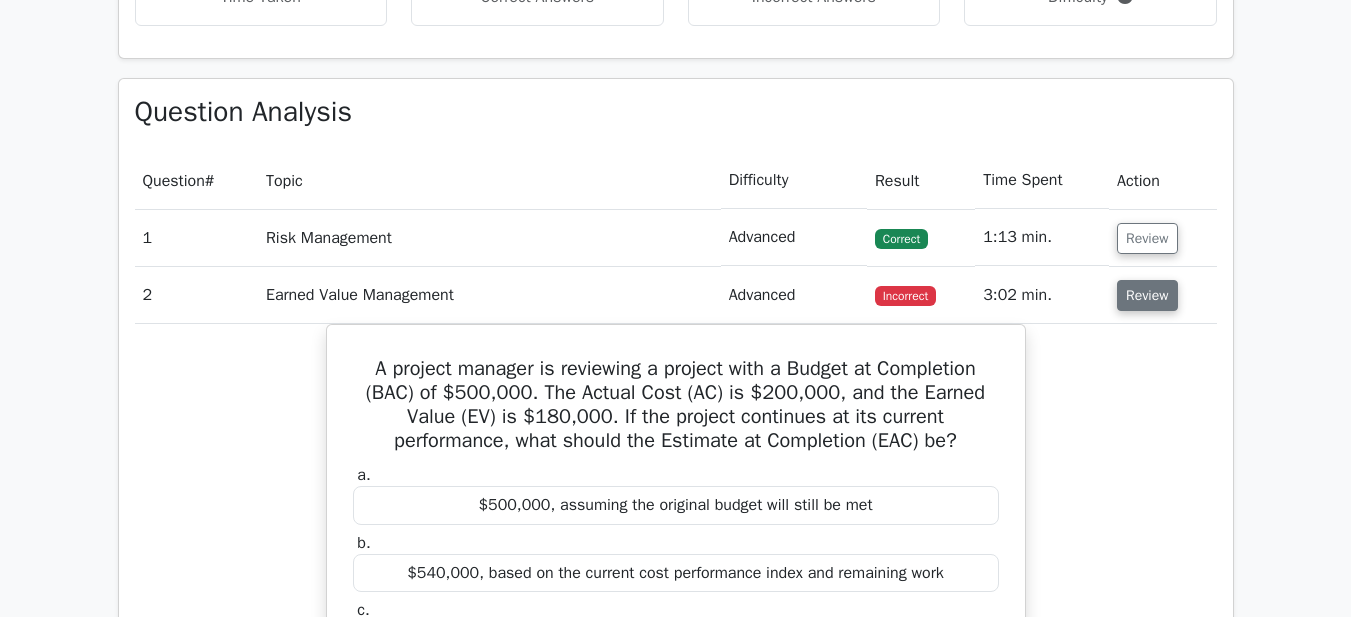 click on "Review" at bounding box center (1147, 295) 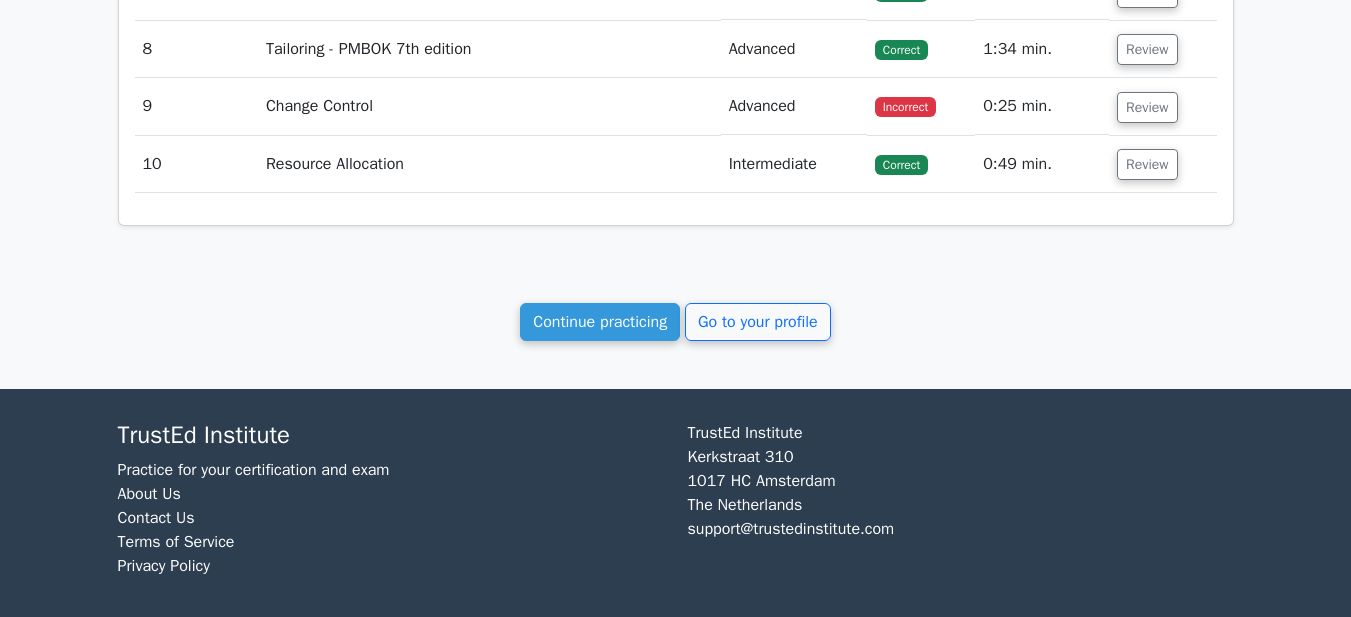 scroll, scrollTop: 1729, scrollLeft: 0, axis: vertical 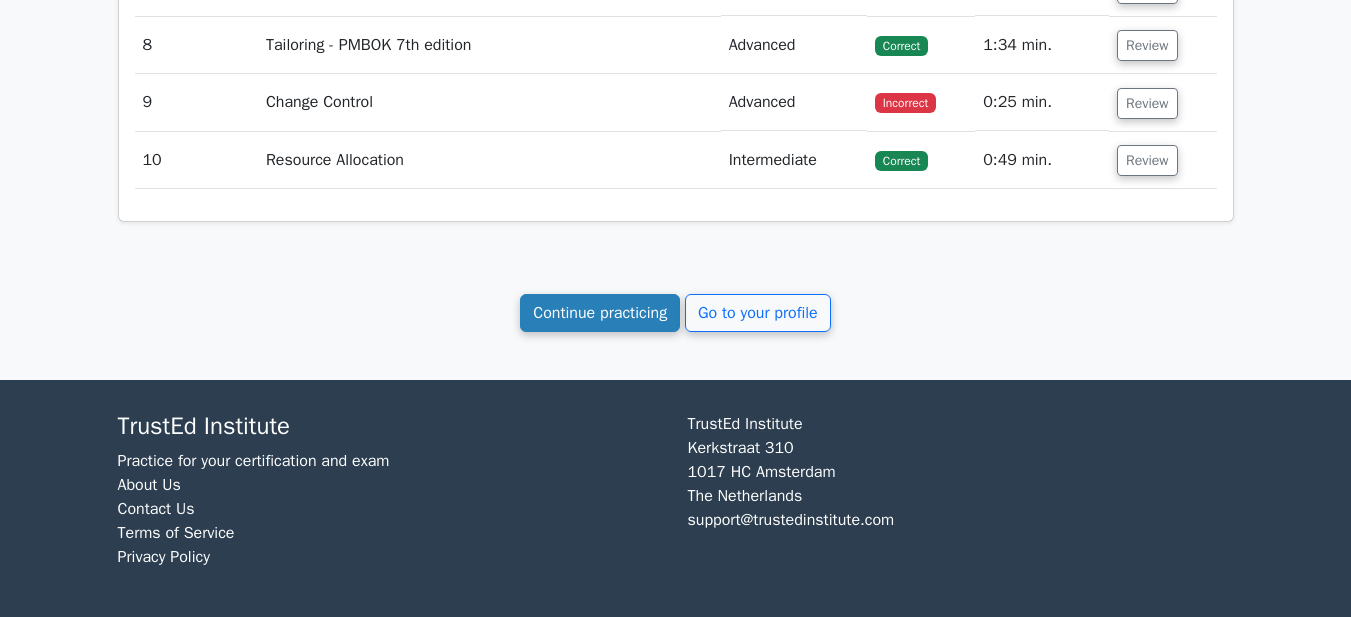 click on "Continue practicing" at bounding box center [600, 313] 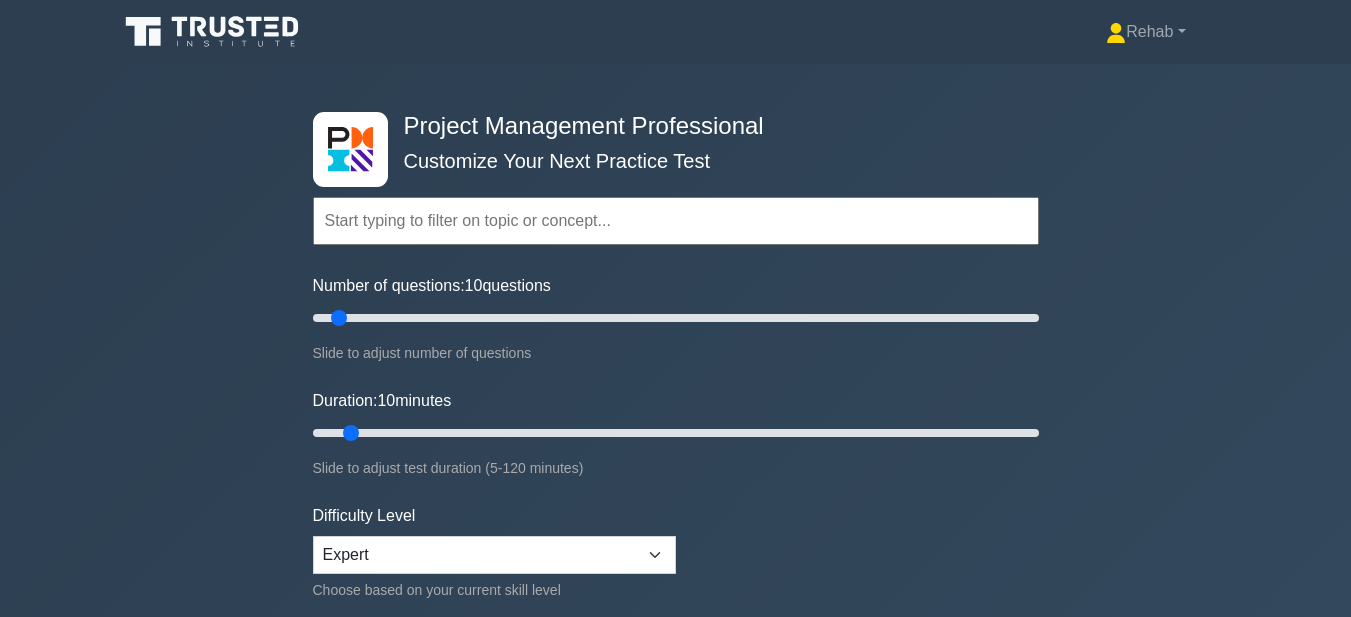 scroll, scrollTop: 0, scrollLeft: 0, axis: both 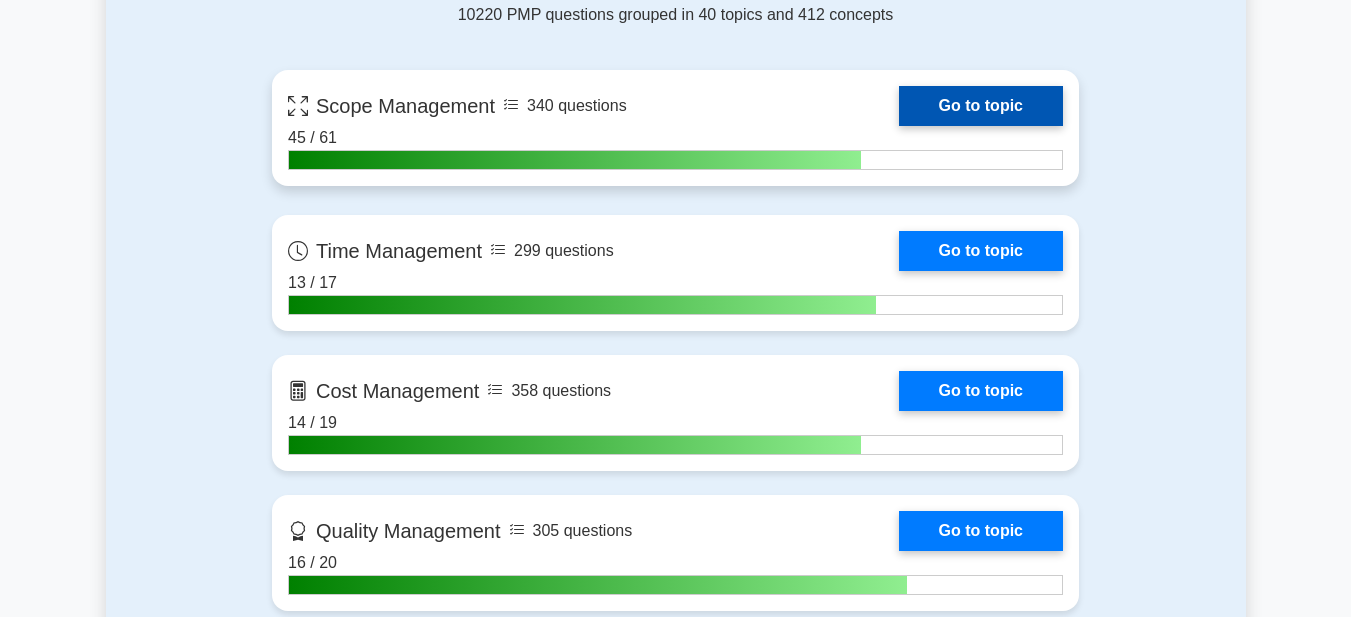 click on "Go to topic" at bounding box center [981, 106] 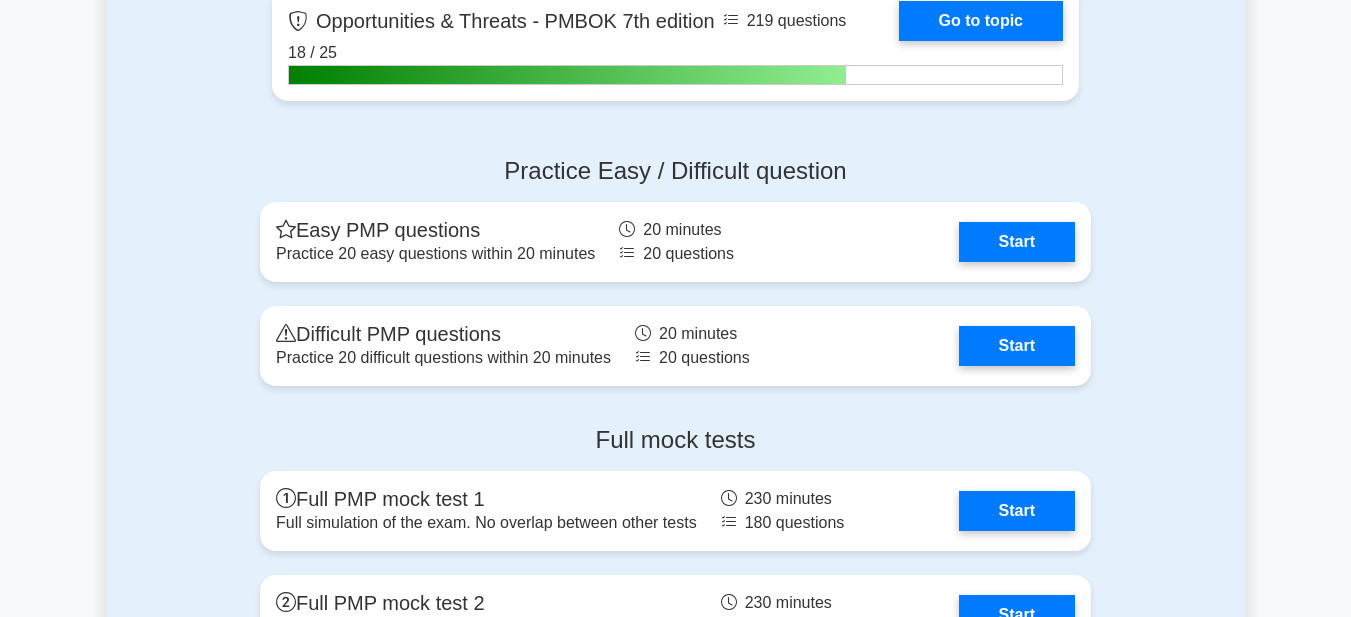 scroll, scrollTop: 6400, scrollLeft: 0, axis: vertical 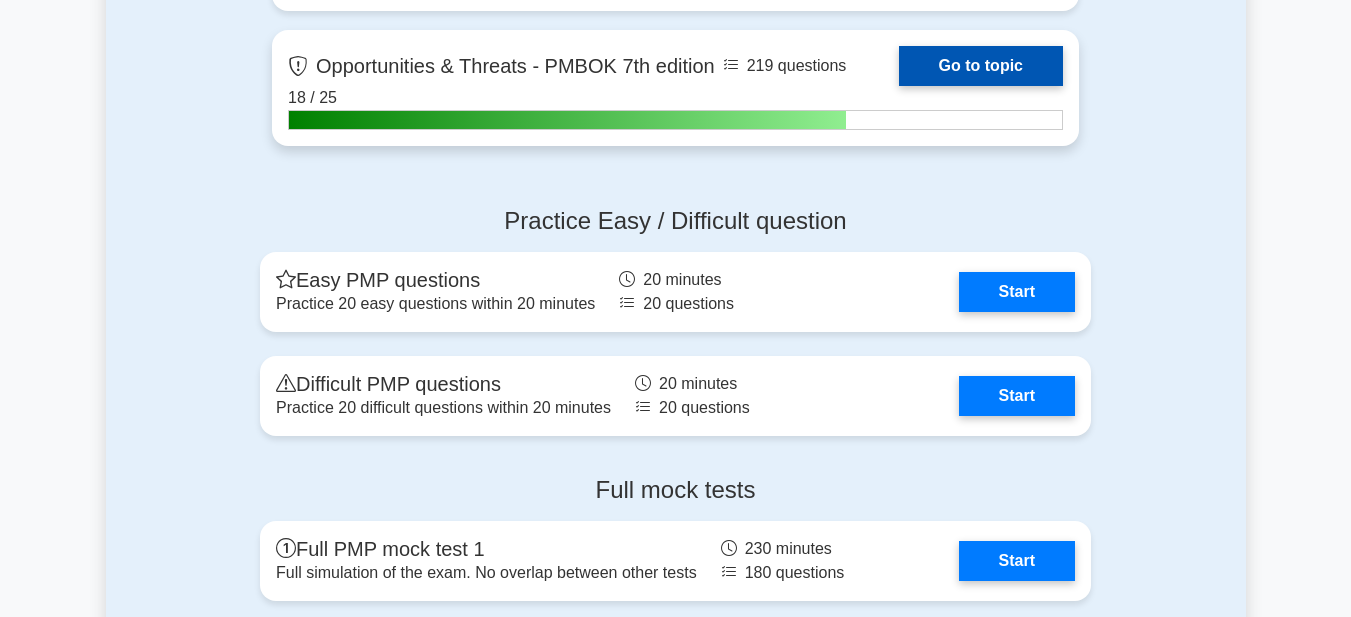 click on "Go to topic" at bounding box center (981, 66) 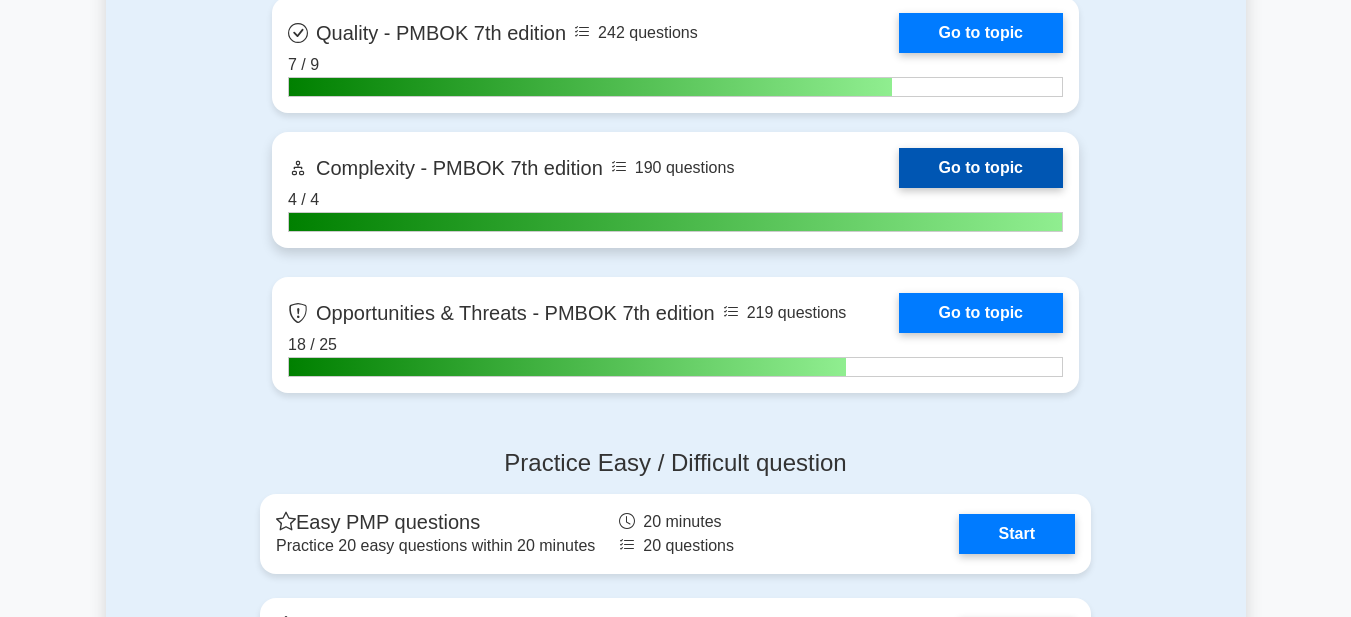 scroll, scrollTop: 6100, scrollLeft: 0, axis: vertical 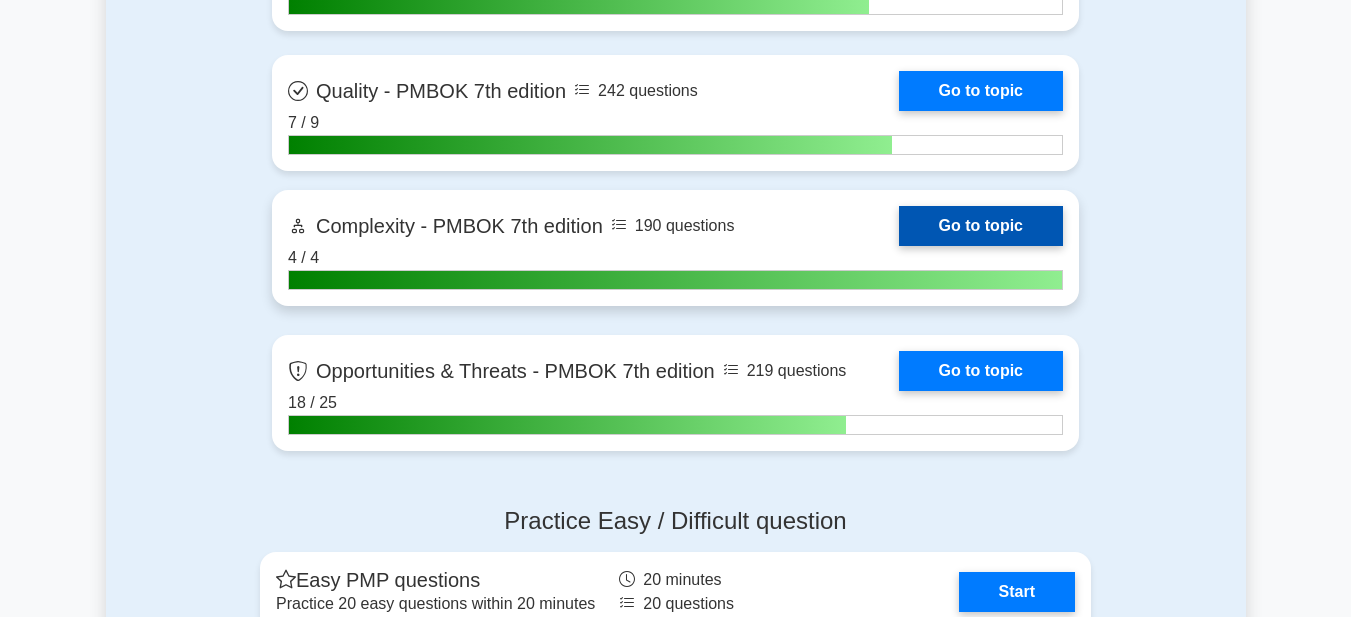 click on "Go to topic" at bounding box center (981, 226) 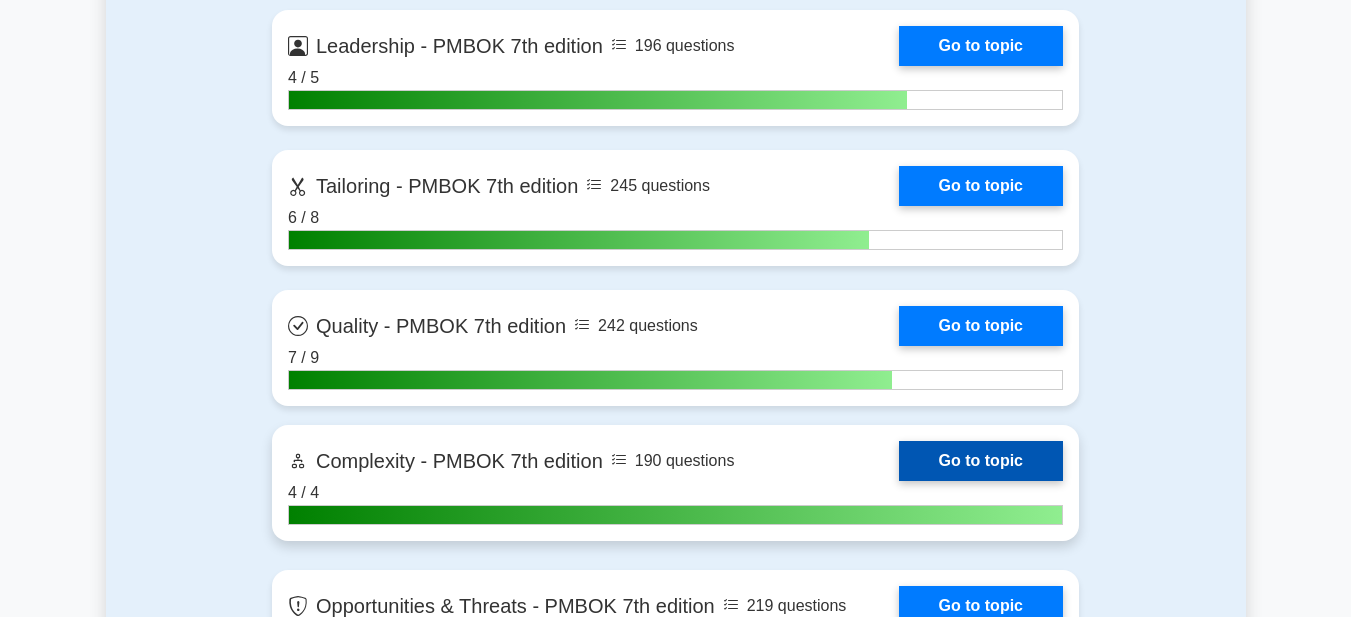scroll, scrollTop: 5800, scrollLeft: 0, axis: vertical 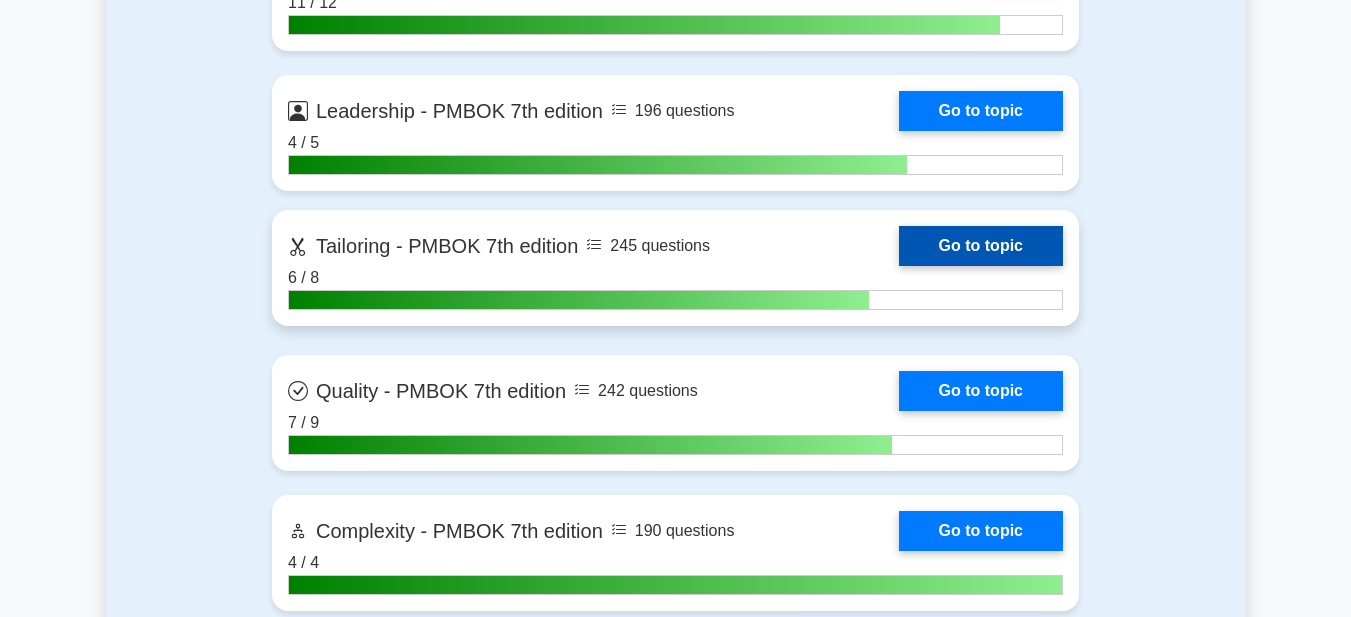 click on "Go to topic" at bounding box center (981, 246) 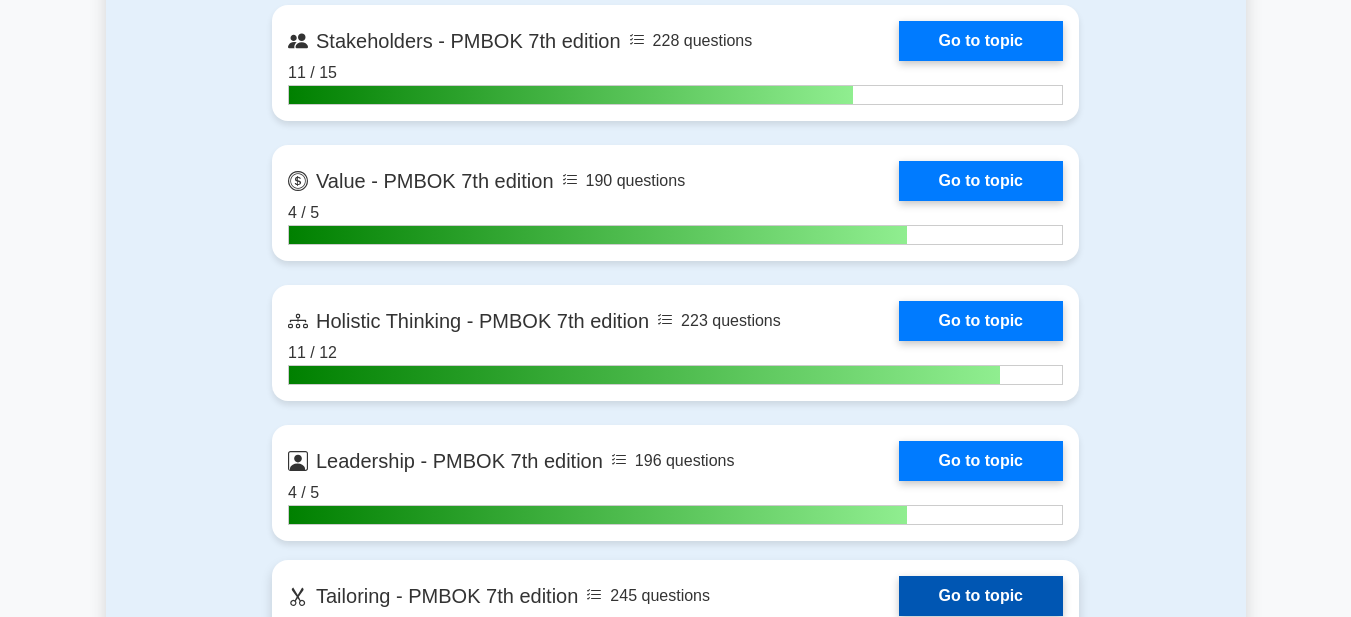 scroll, scrollTop: 5400, scrollLeft: 0, axis: vertical 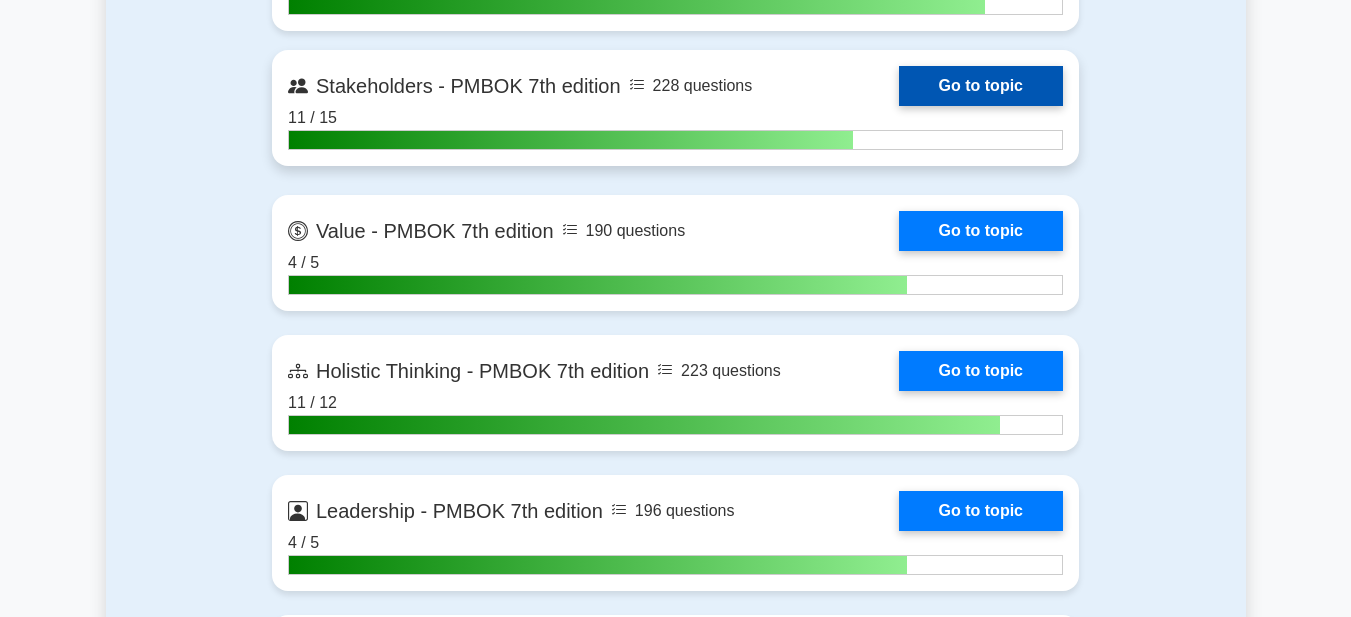 click on "Go to topic" at bounding box center [981, 86] 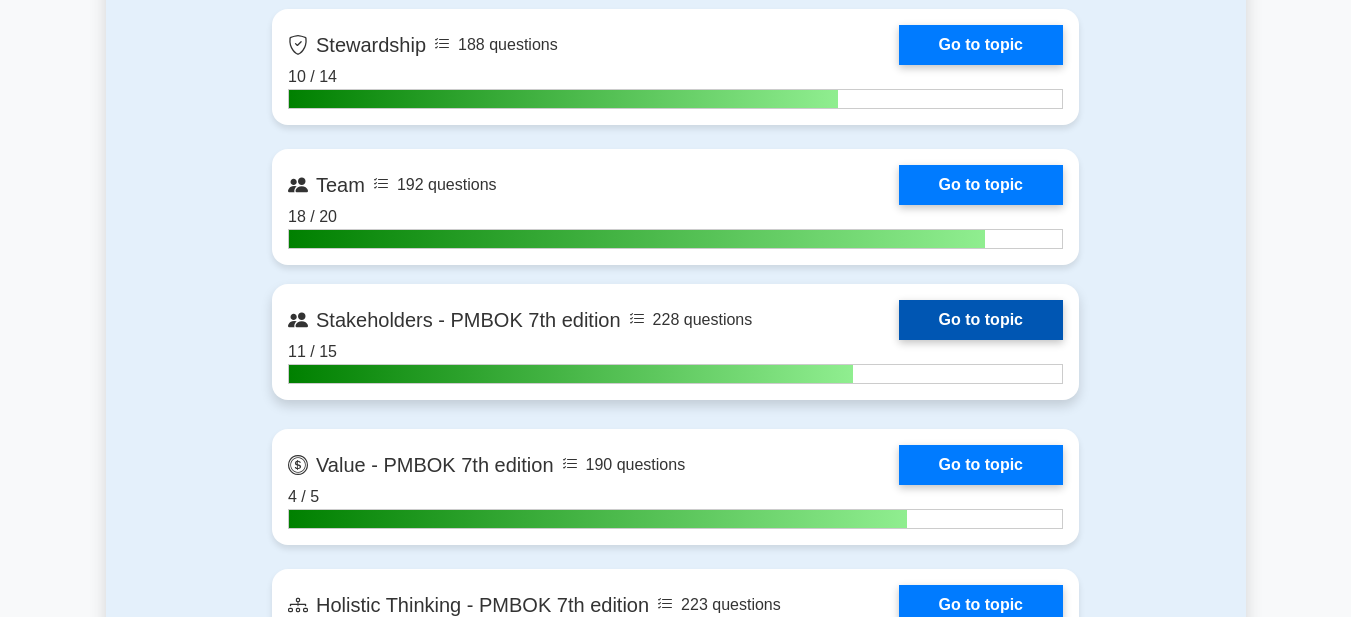 scroll, scrollTop: 4800, scrollLeft: 0, axis: vertical 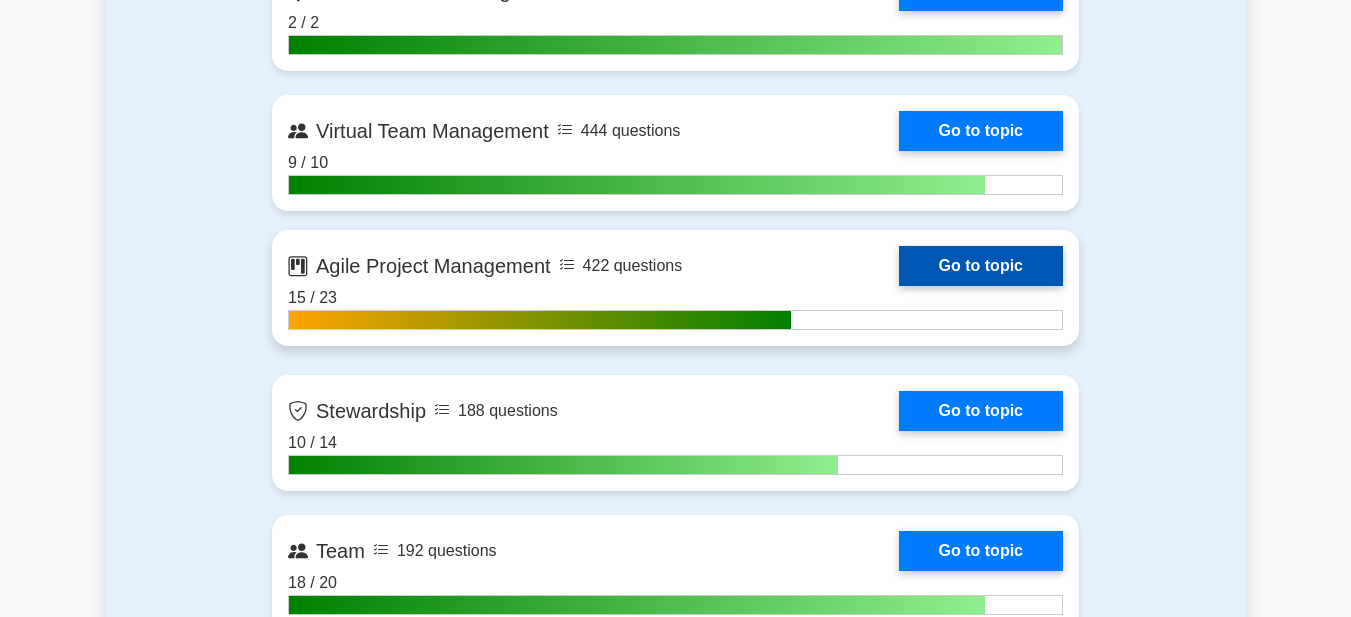 click on "Go to topic" at bounding box center [981, 266] 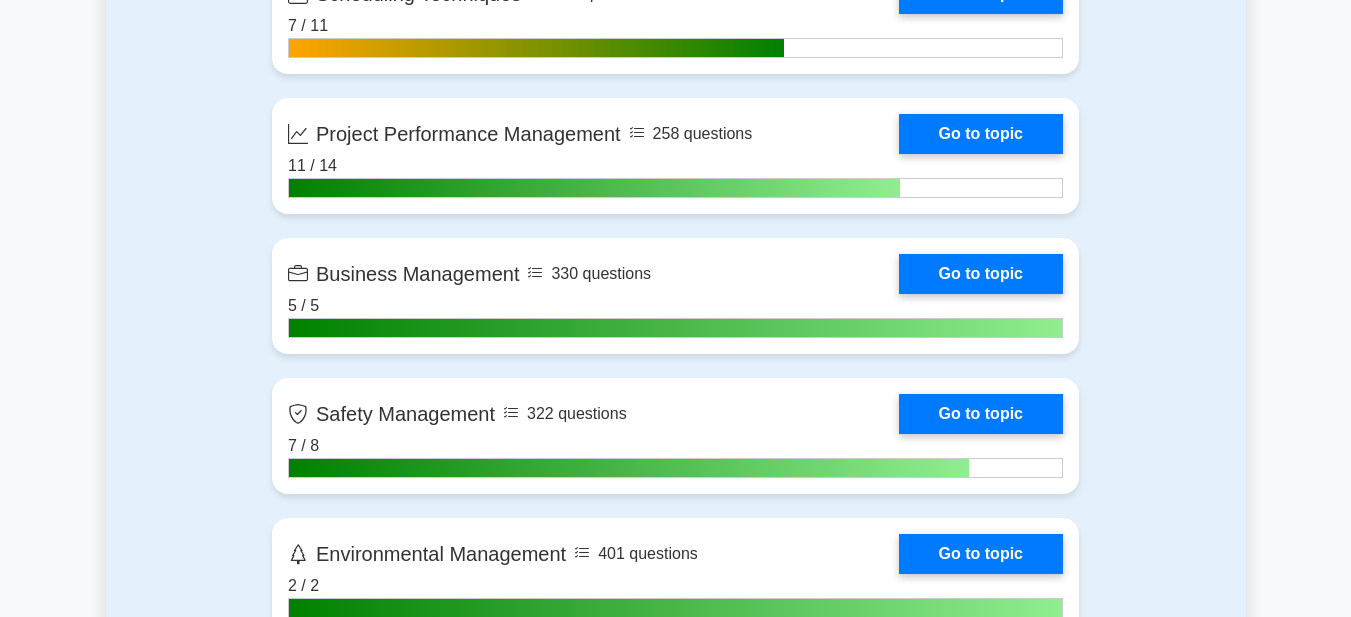 scroll, scrollTop: 3900, scrollLeft: 0, axis: vertical 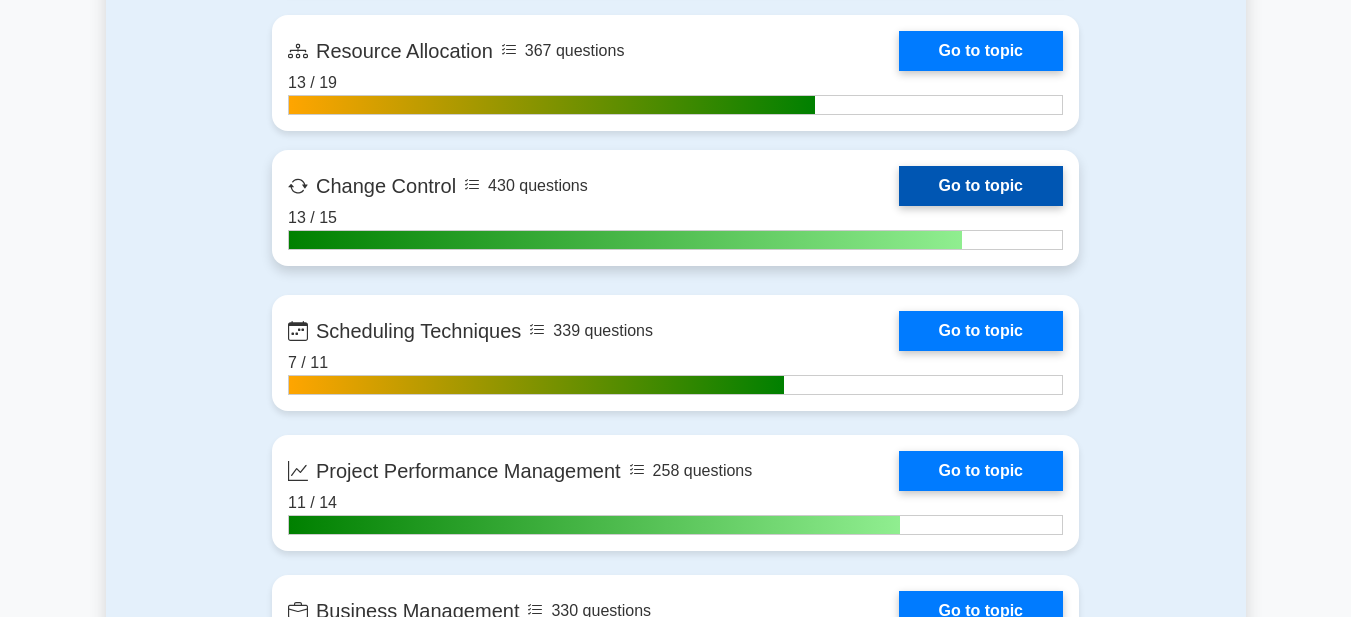 click on "Go to topic" at bounding box center [981, 186] 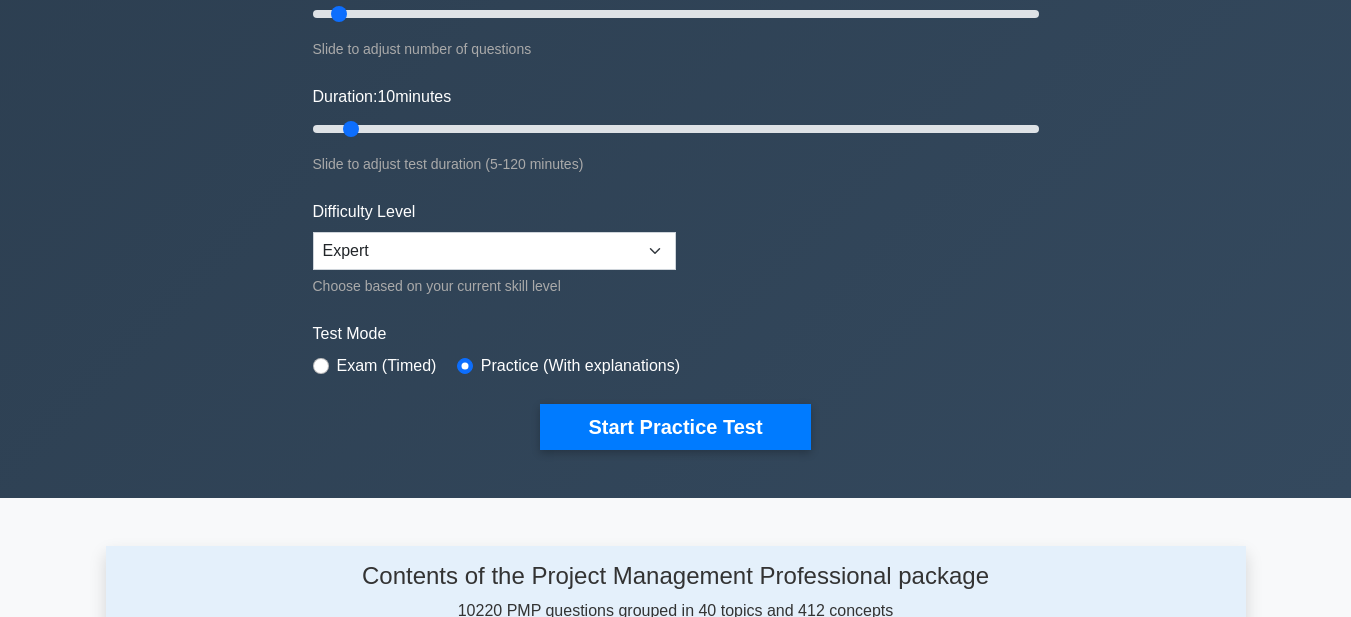 scroll, scrollTop: 0, scrollLeft: 0, axis: both 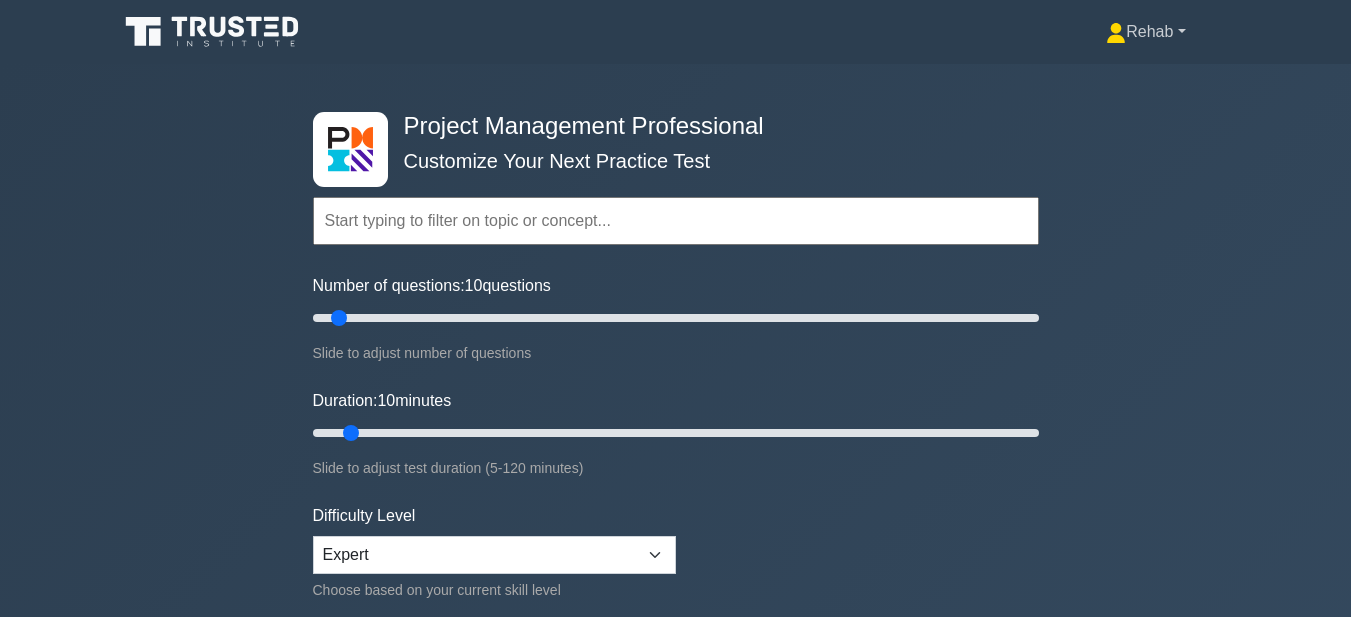 click on "Rehab" at bounding box center (1145, 32) 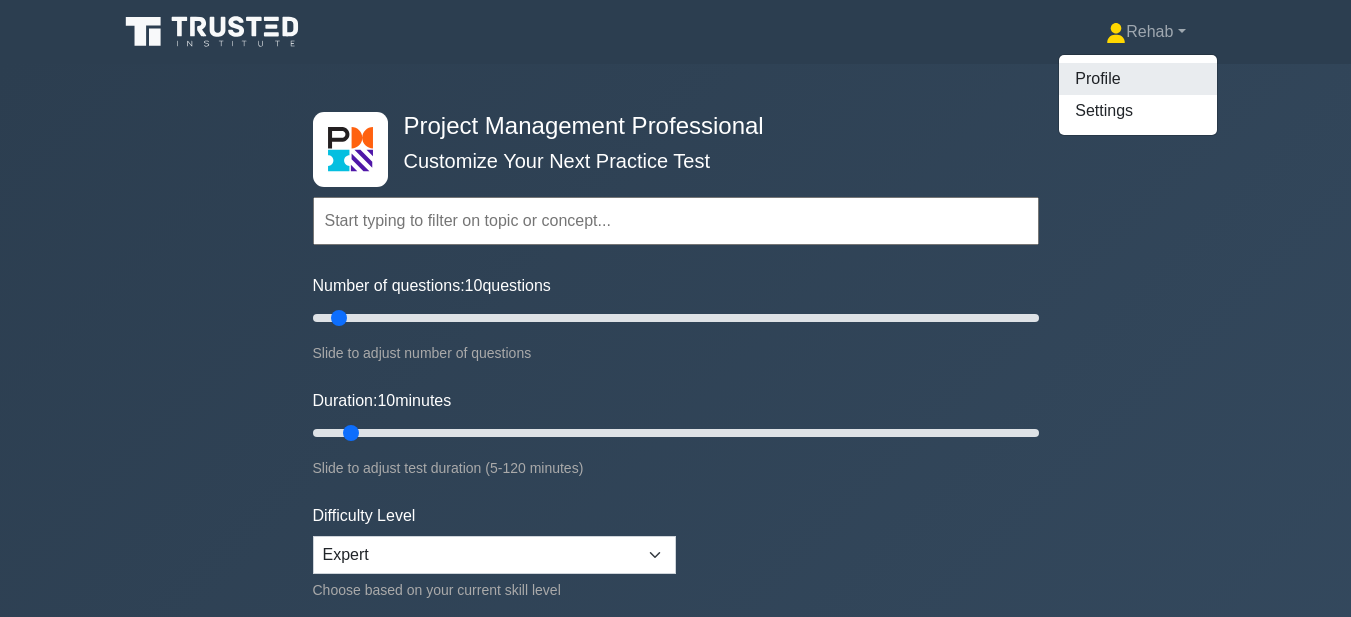 click on "Profile" at bounding box center (1138, 79) 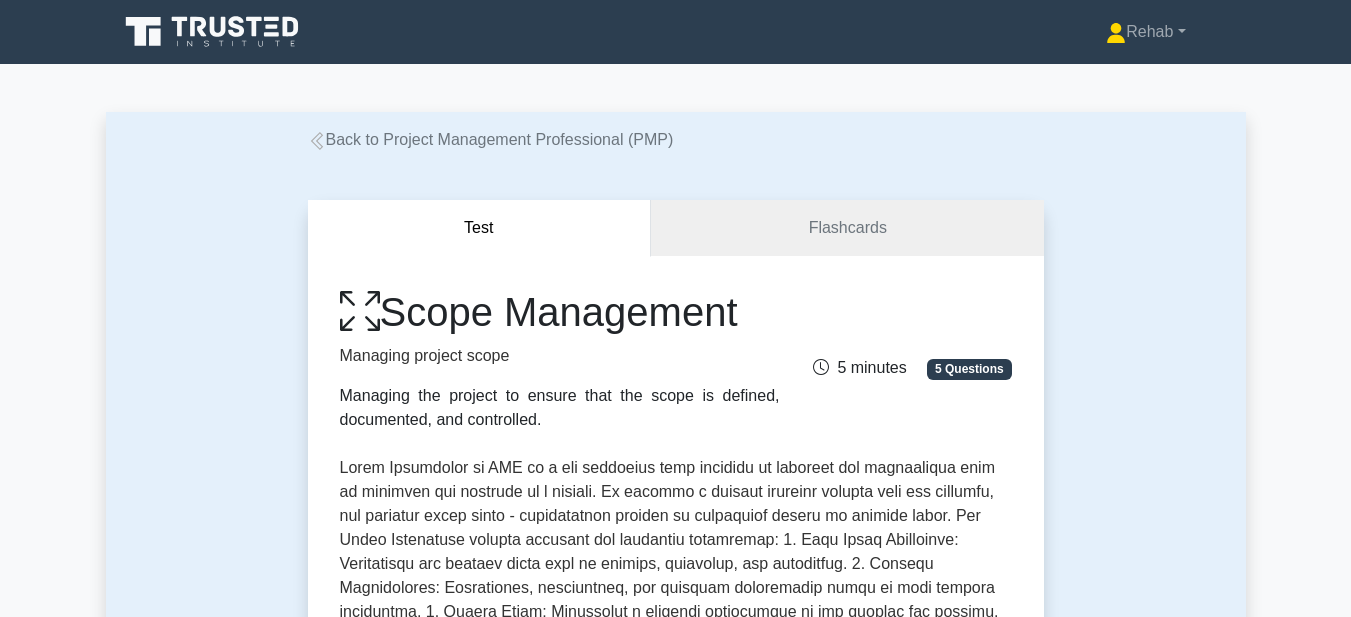 scroll, scrollTop: 0, scrollLeft: 0, axis: both 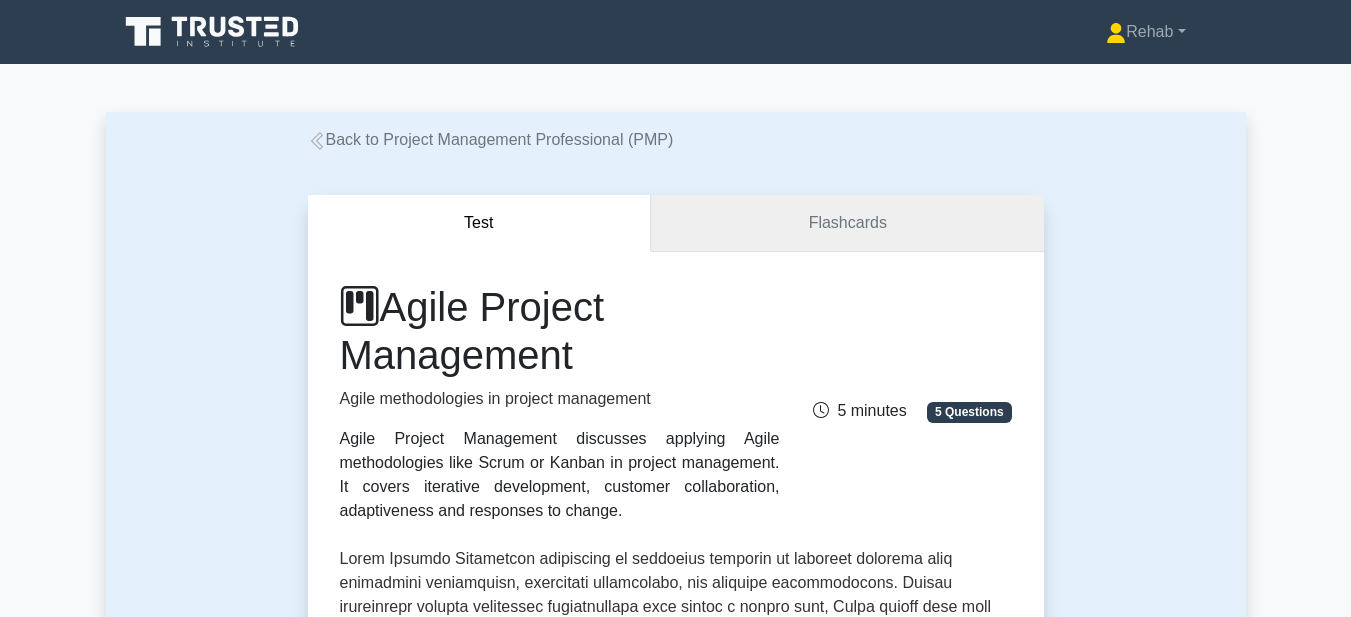 click on "Flashcards" at bounding box center [847, 223] 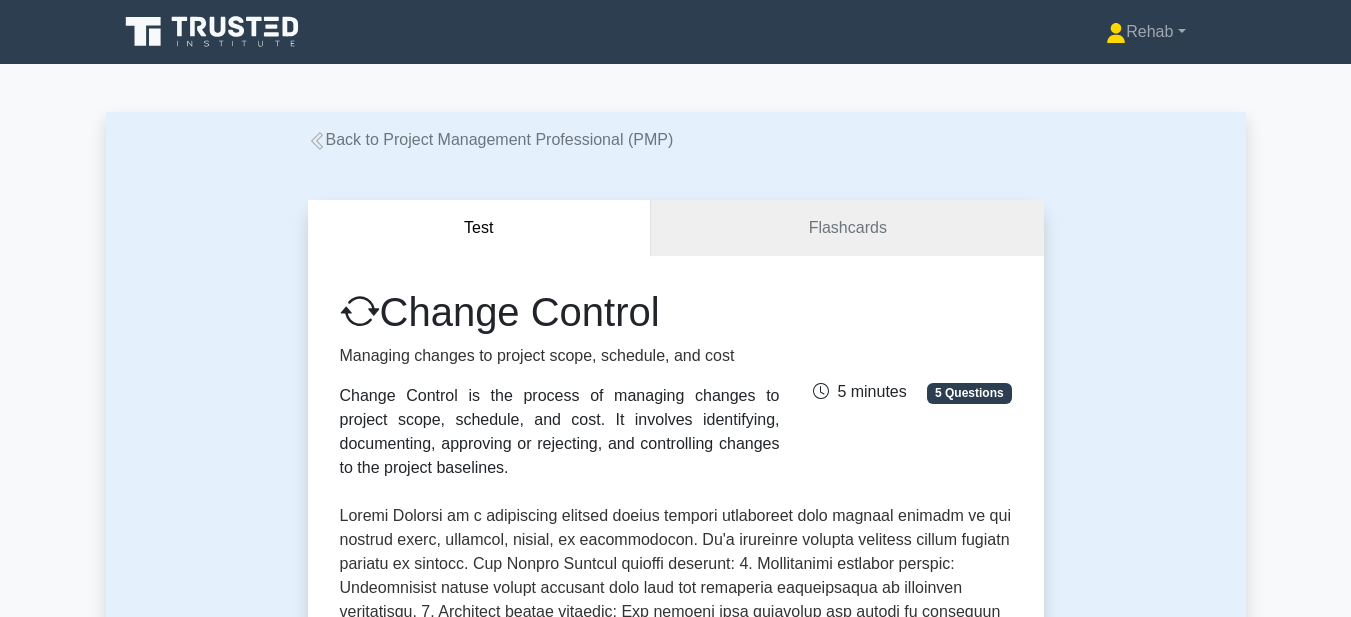 scroll, scrollTop: 0, scrollLeft: 0, axis: both 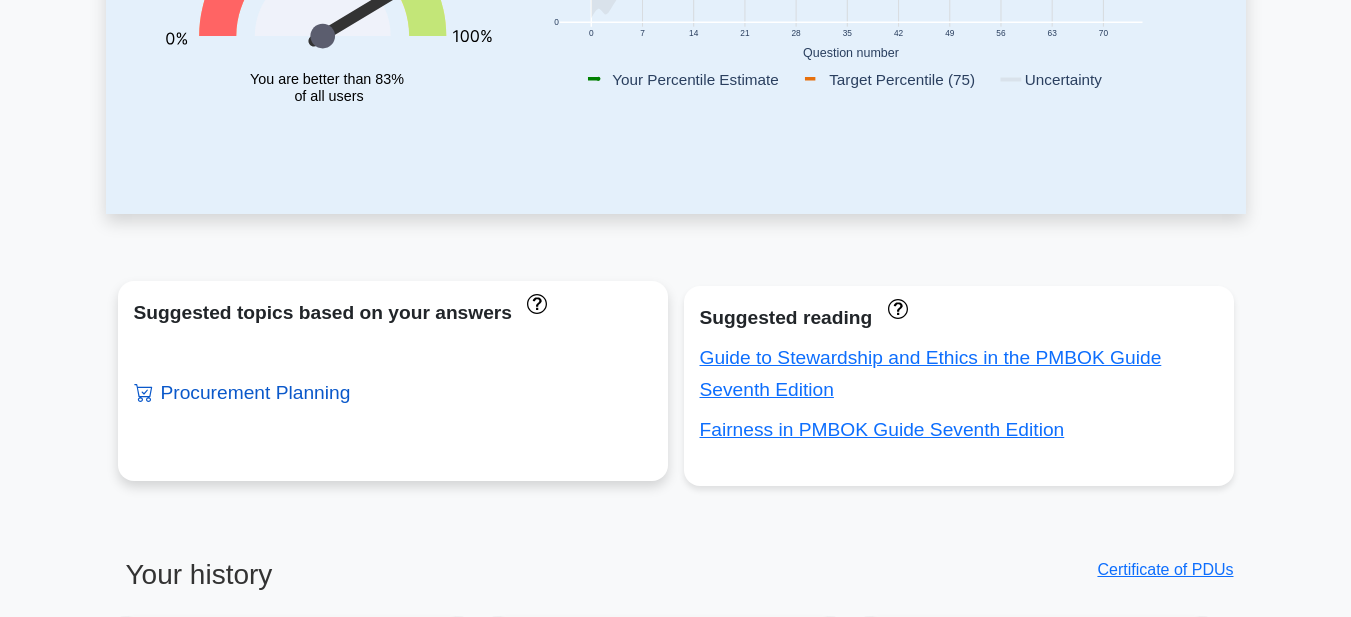 click on "Procurement Planning" at bounding box center (242, 392) 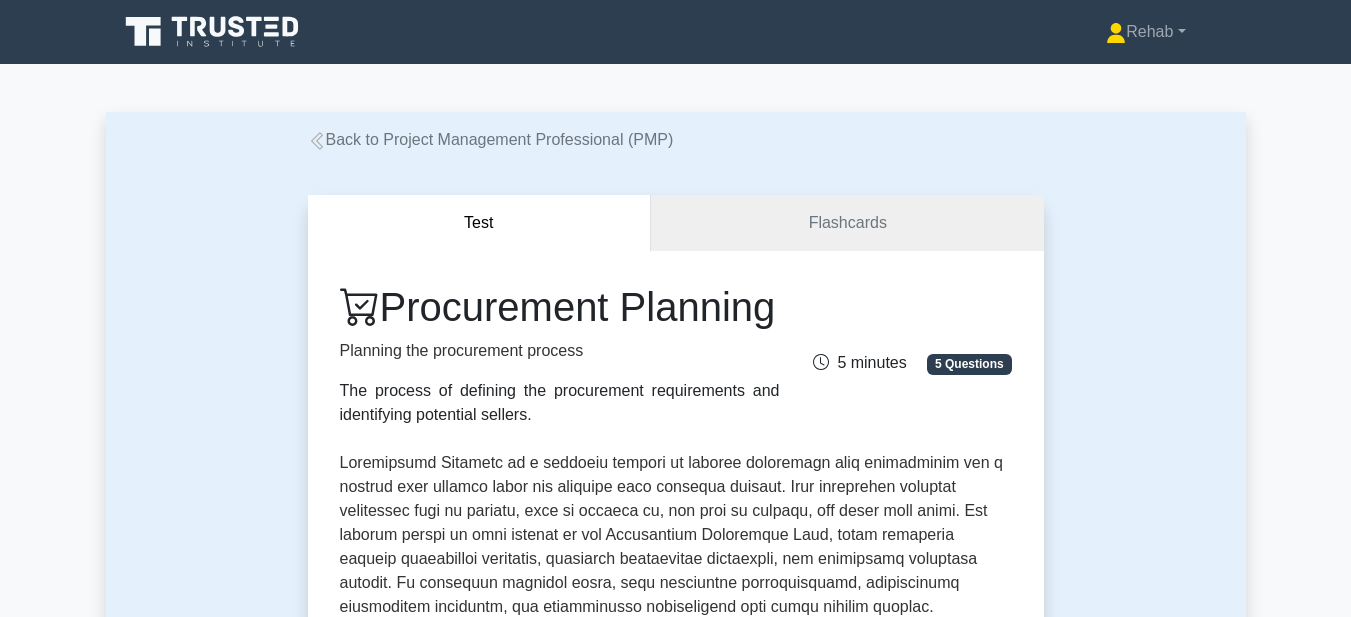 scroll, scrollTop: 0, scrollLeft: 0, axis: both 